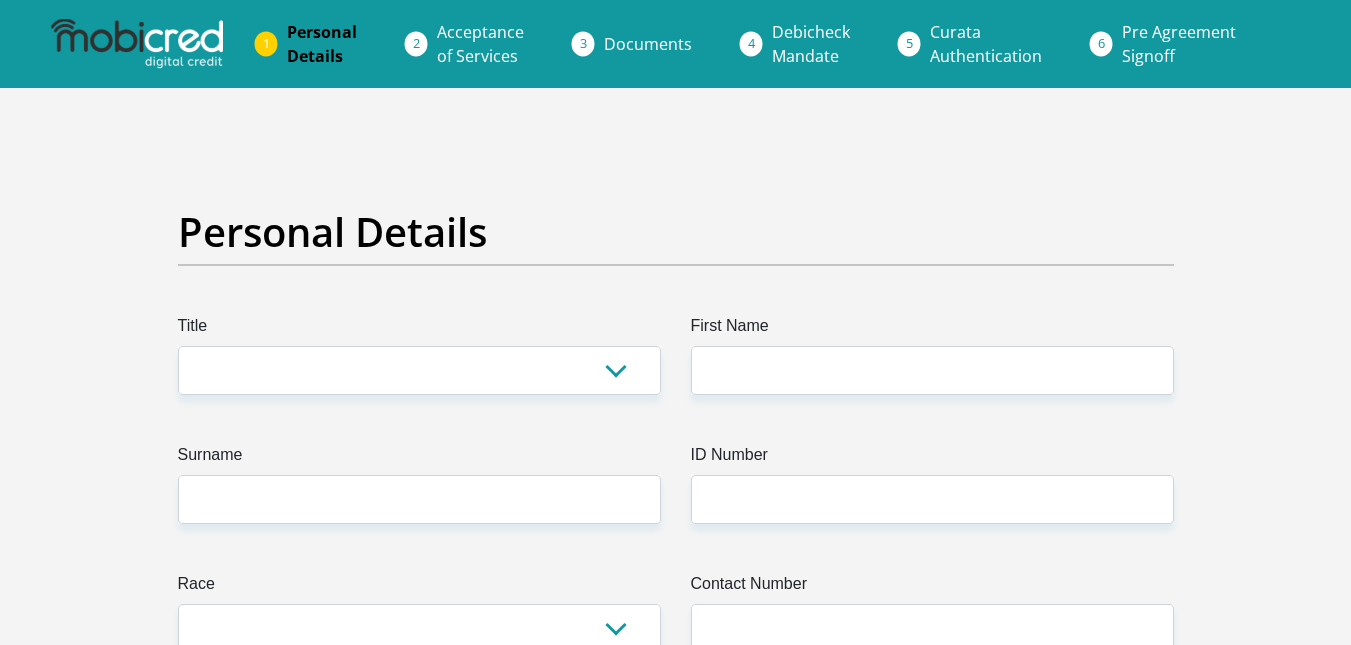 scroll, scrollTop: 0, scrollLeft: 0, axis: both 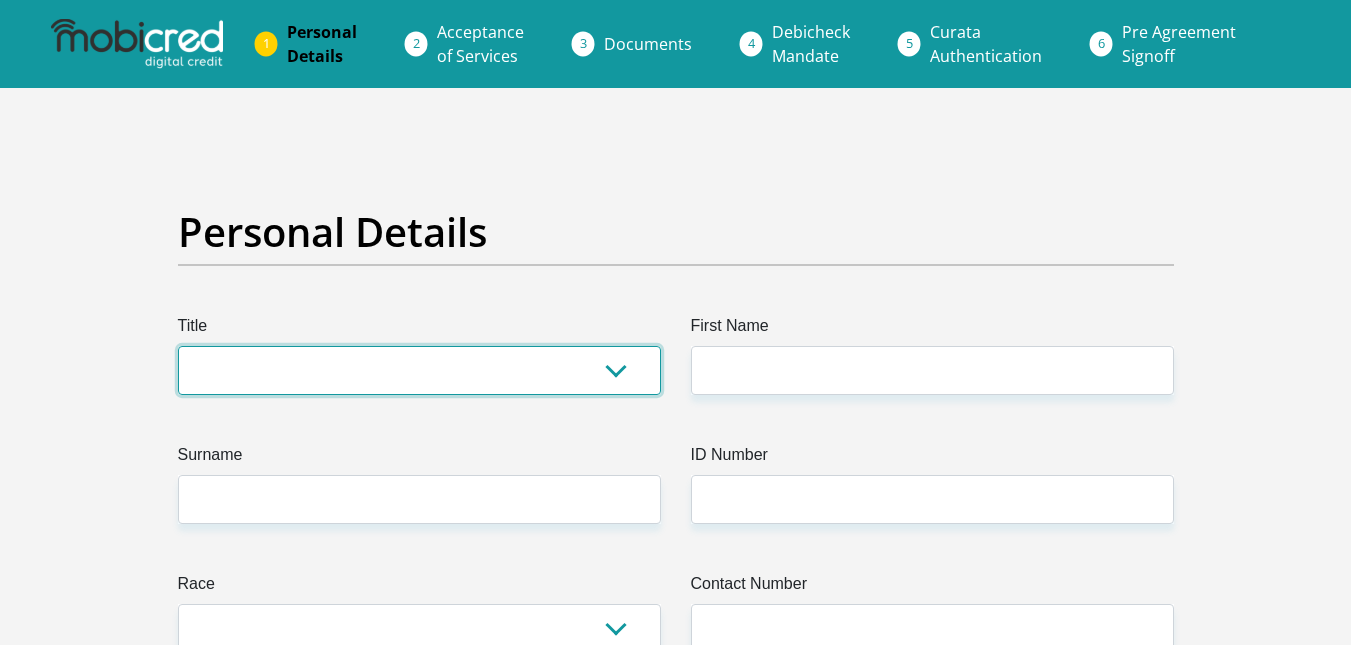 click on "Mr
Ms
Mrs
Dr
[PERSON_NAME]" at bounding box center (419, 370) 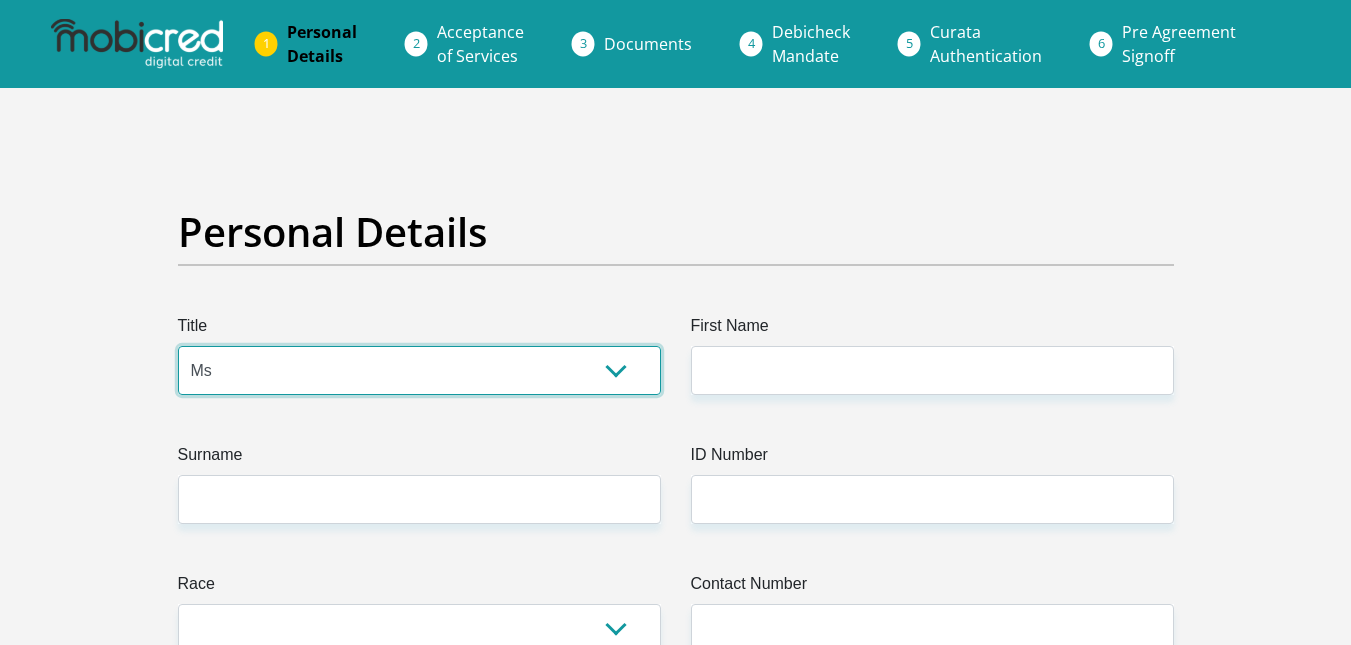 click on "Mr
Ms
Mrs
Dr
Other" at bounding box center (419, 370) 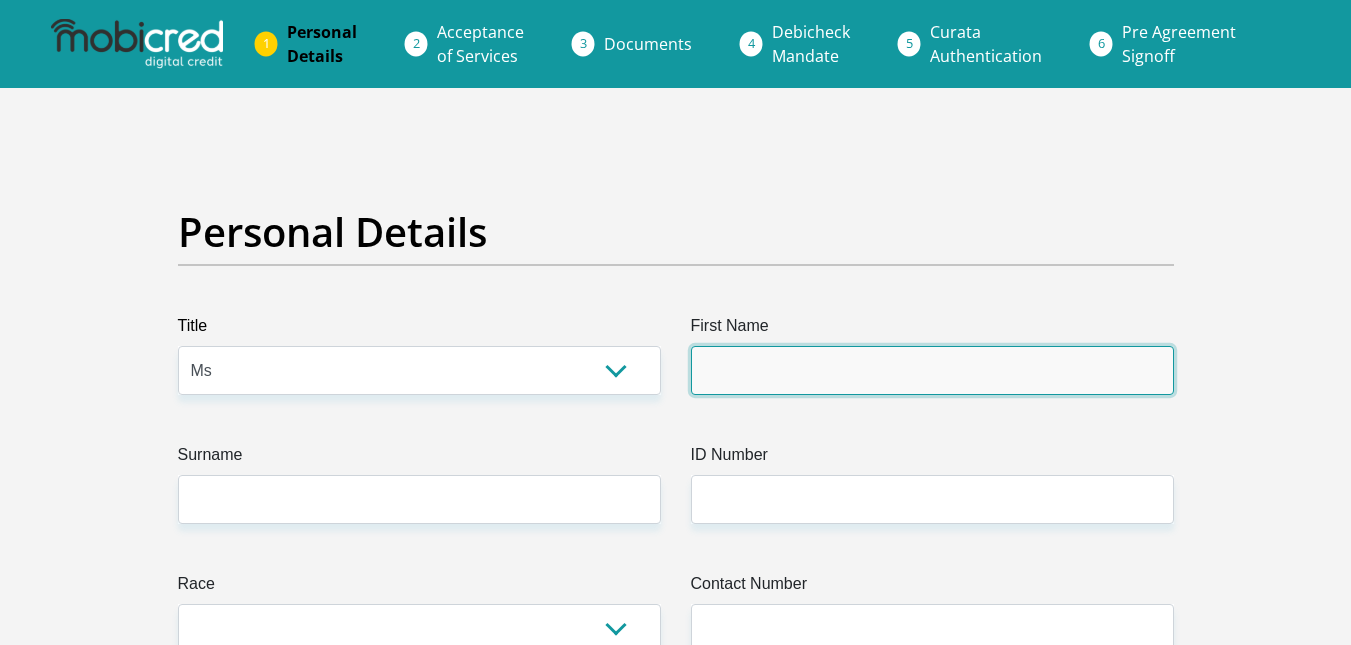 click on "First Name" at bounding box center (932, 370) 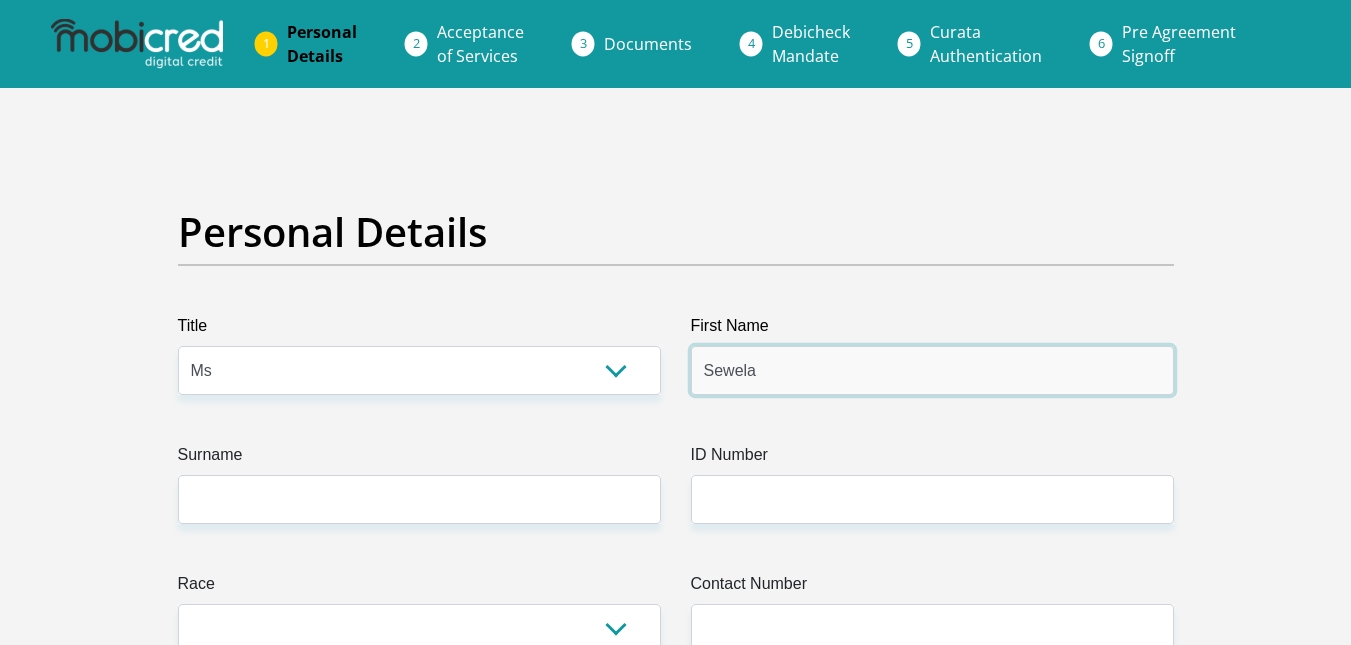 type on "Sewela" 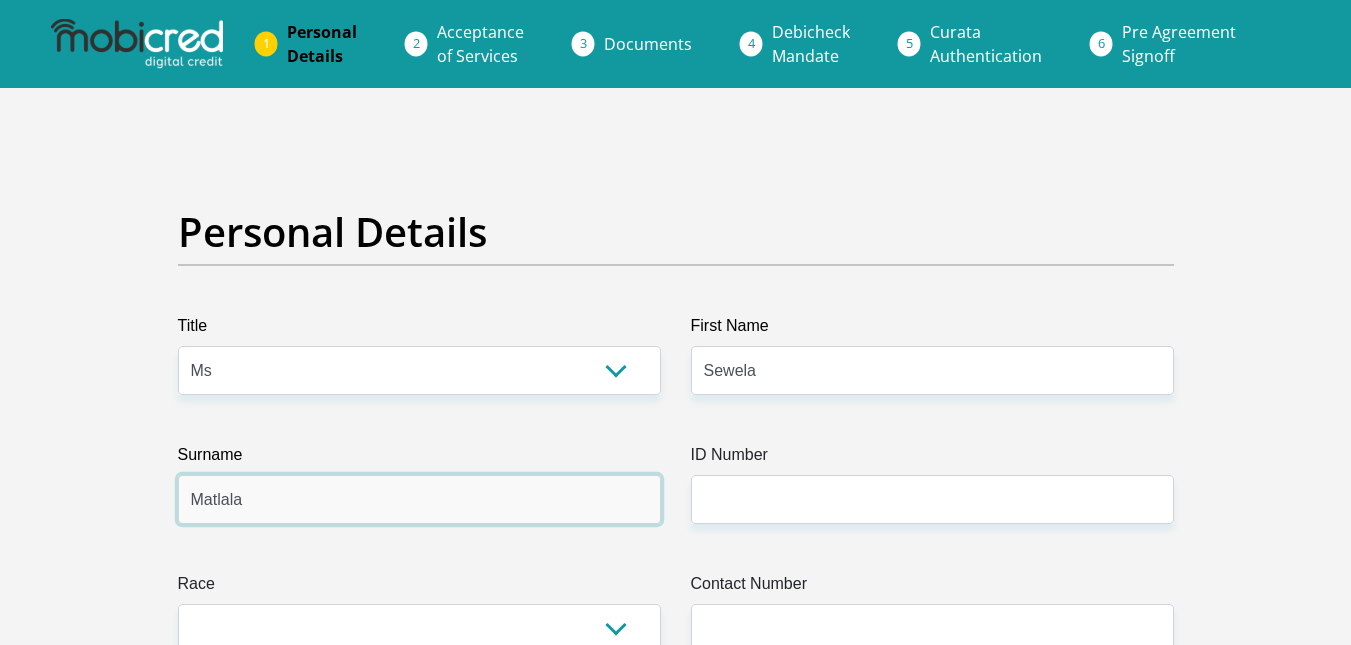 type on "Matlala" 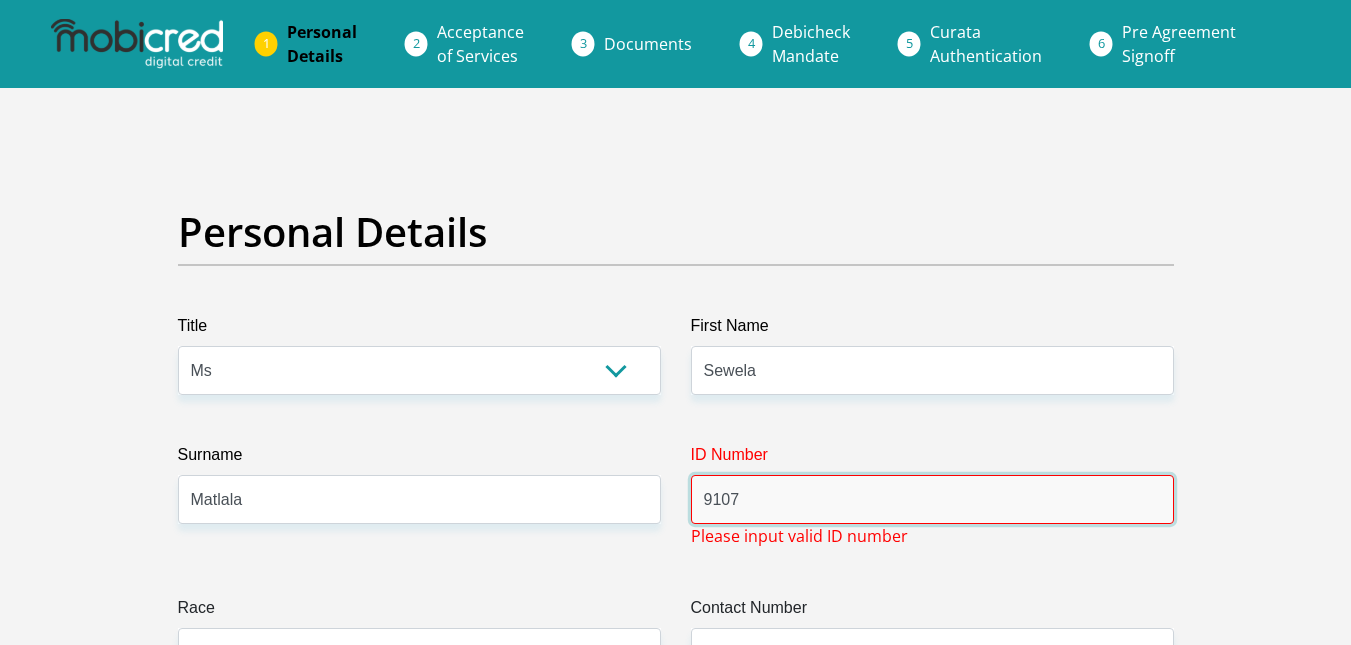 type on "9107220879088" 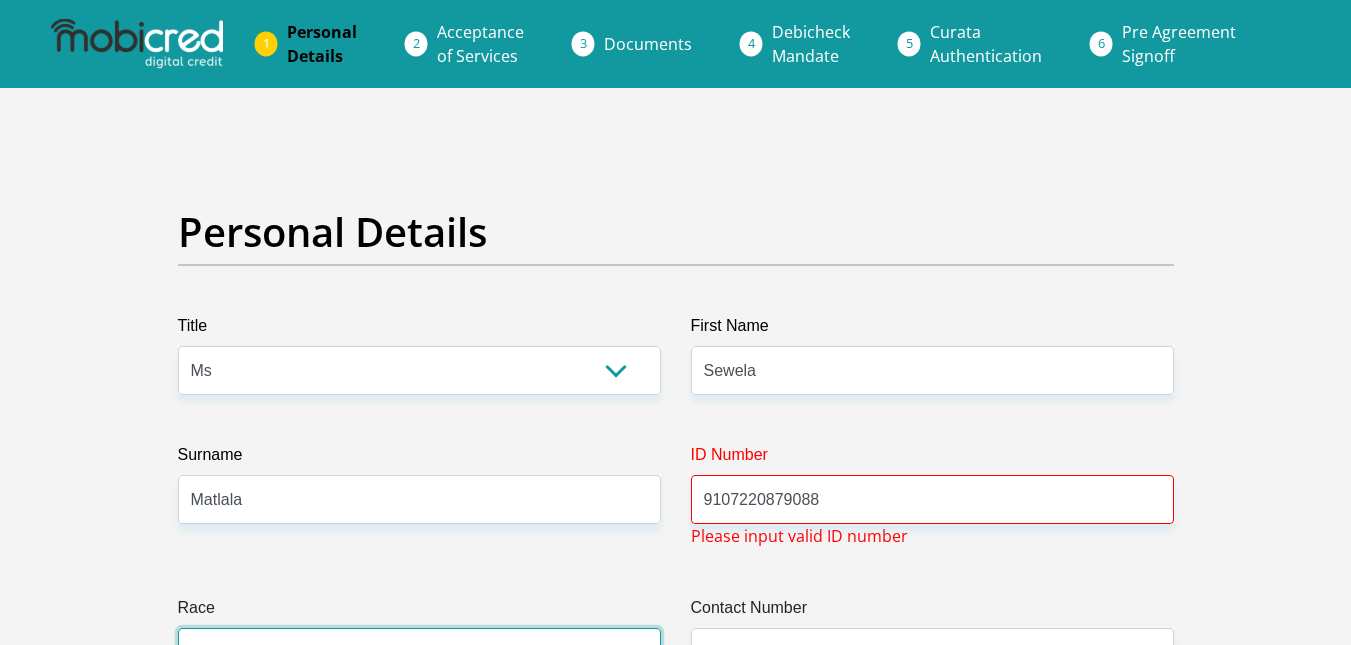 scroll, scrollTop: 9, scrollLeft: 0, axis: vertical 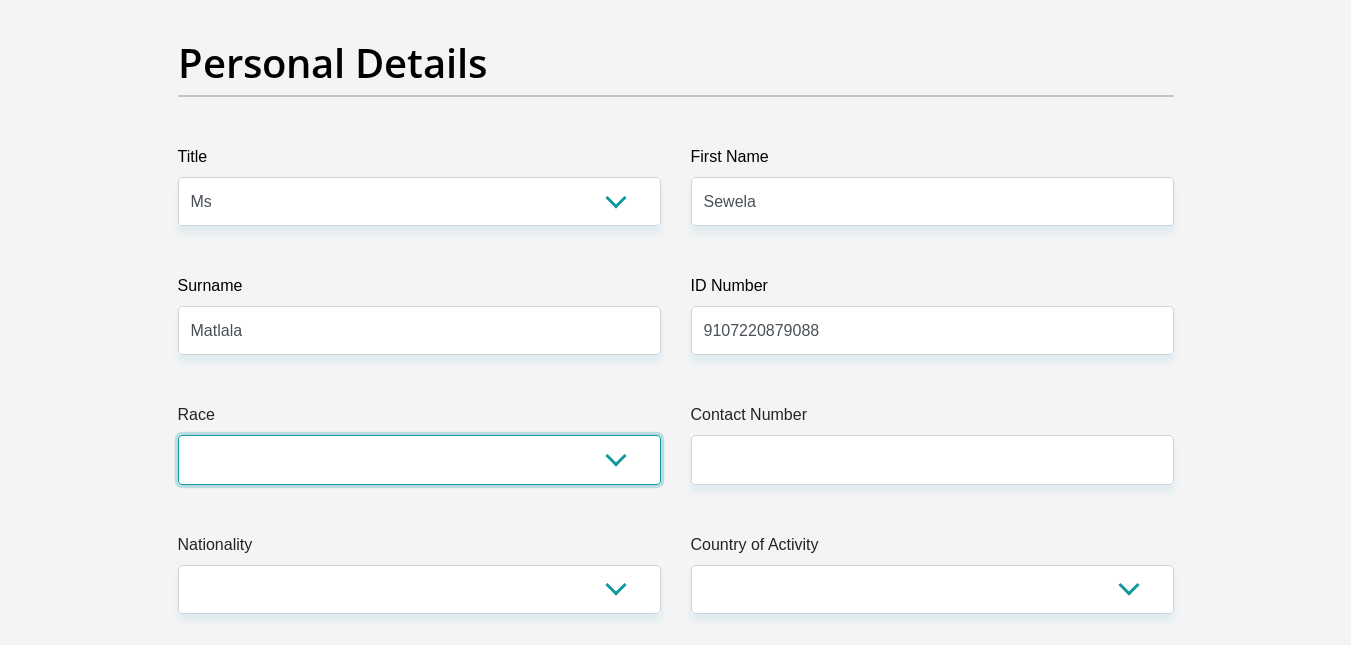 click on "Black
Coloured
Indian
White
Other" at bounding box center [419, 459] 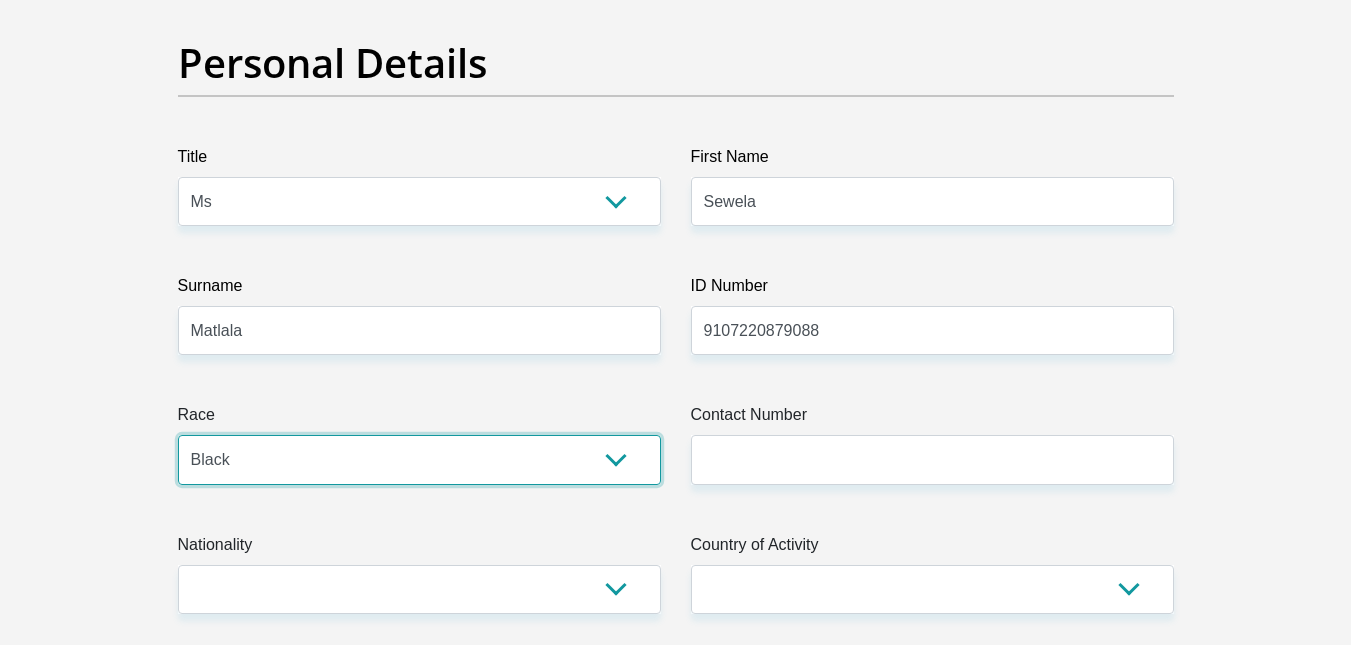 click on "Black
Coloured
Indian
White
Other" at bounding box center [419, 459] 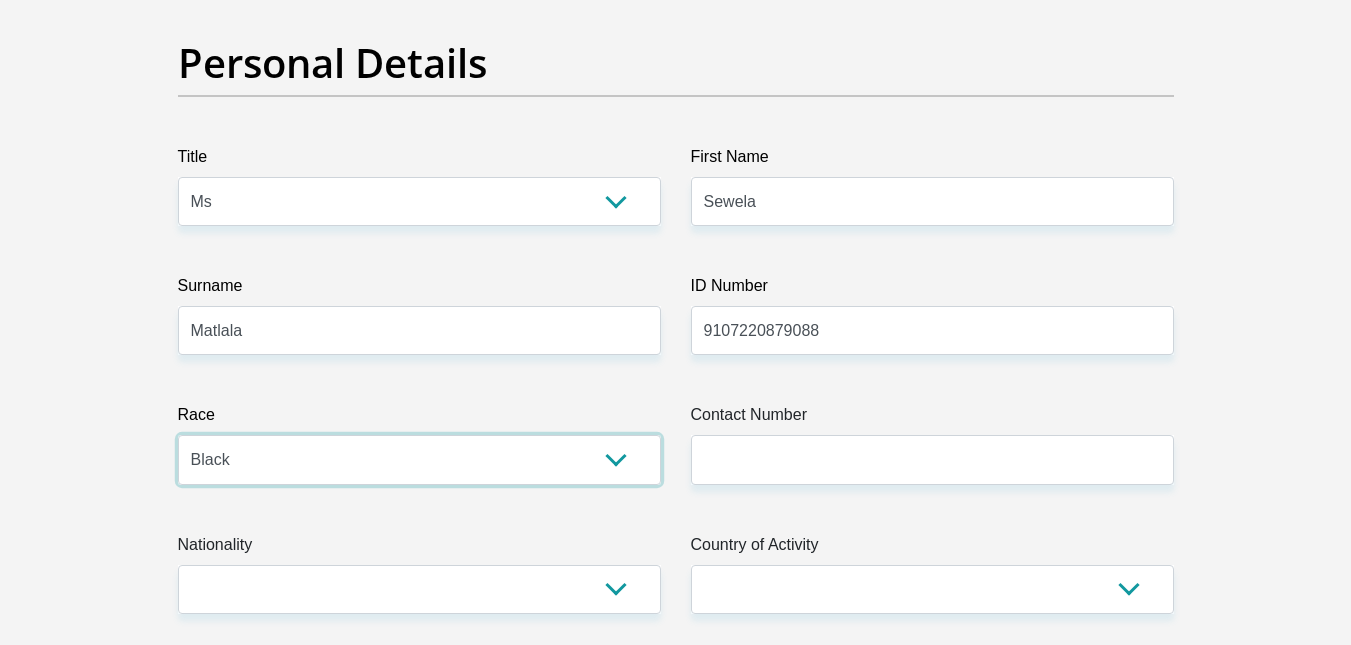drag, startPoint x: 397, startPoint y: 267, endPoint x: 288, endPoint y: 464, distance: 225.1444 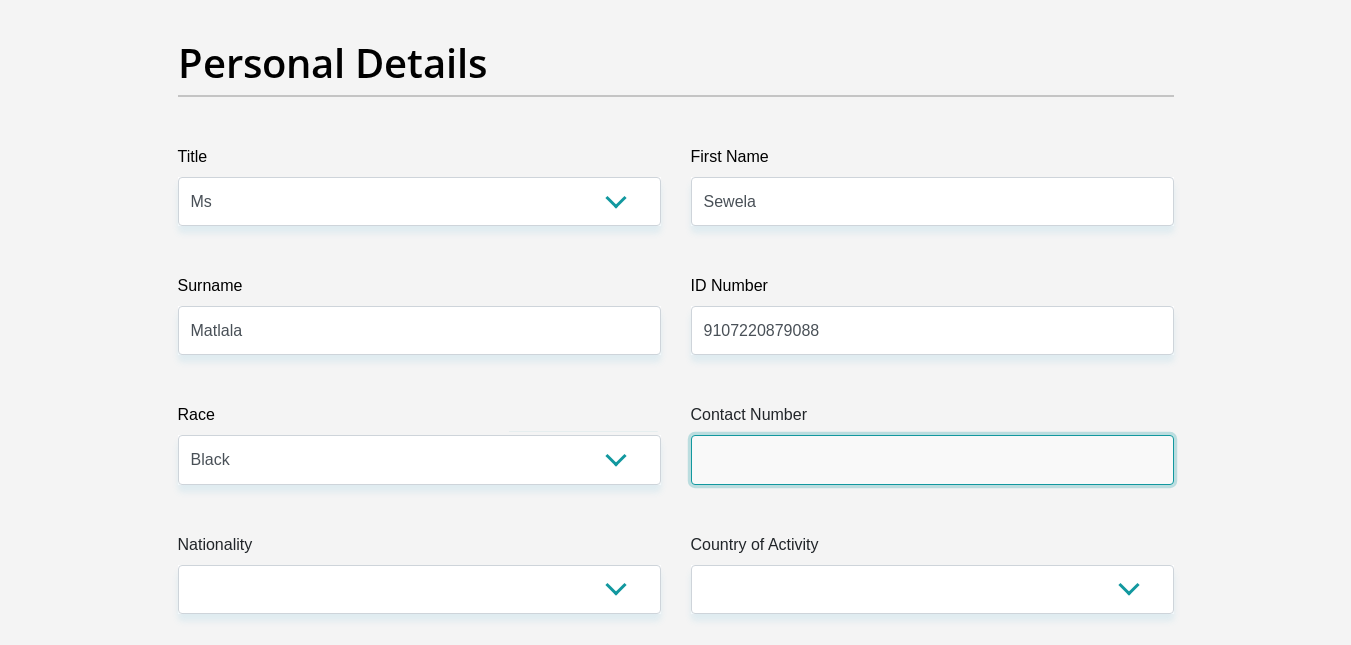 drag, startPoint x: 829, startPoint y: 457, endPoint x: 816, endPoint y: 469, distance: 17.691807 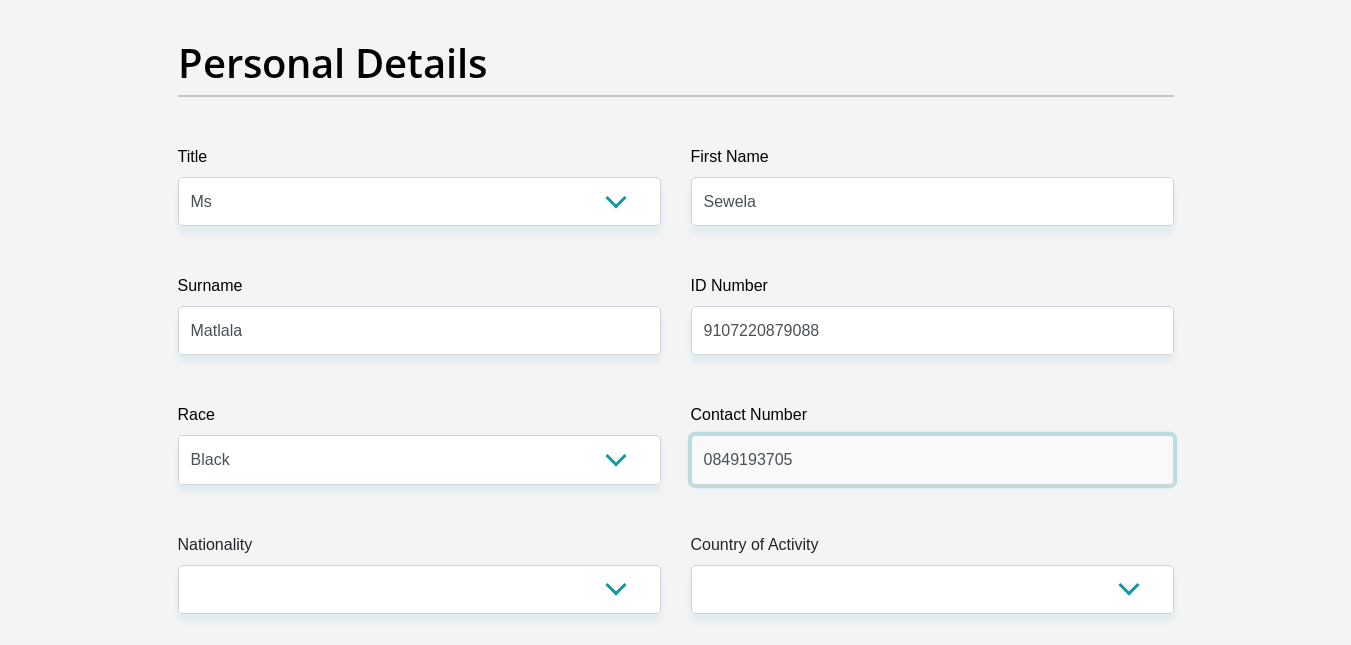type on "0849193705" 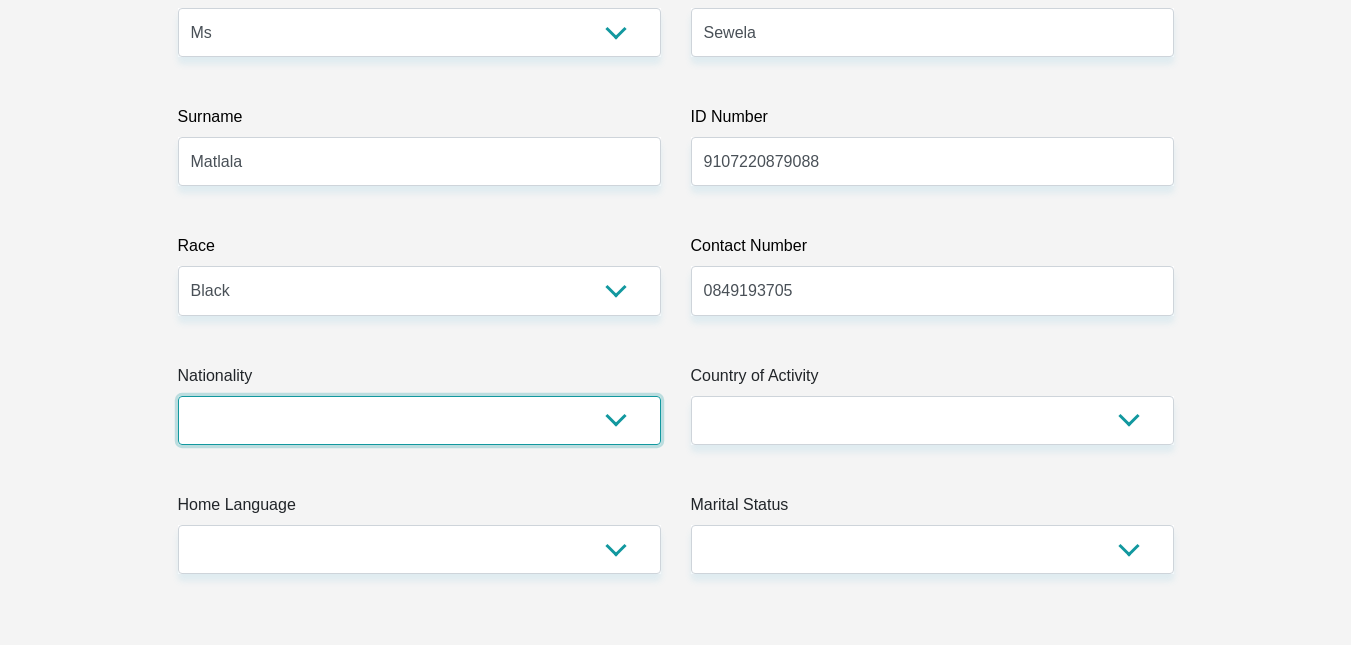 scroll, scrollTop: 369, scrollLeft: 0, axis: vertical 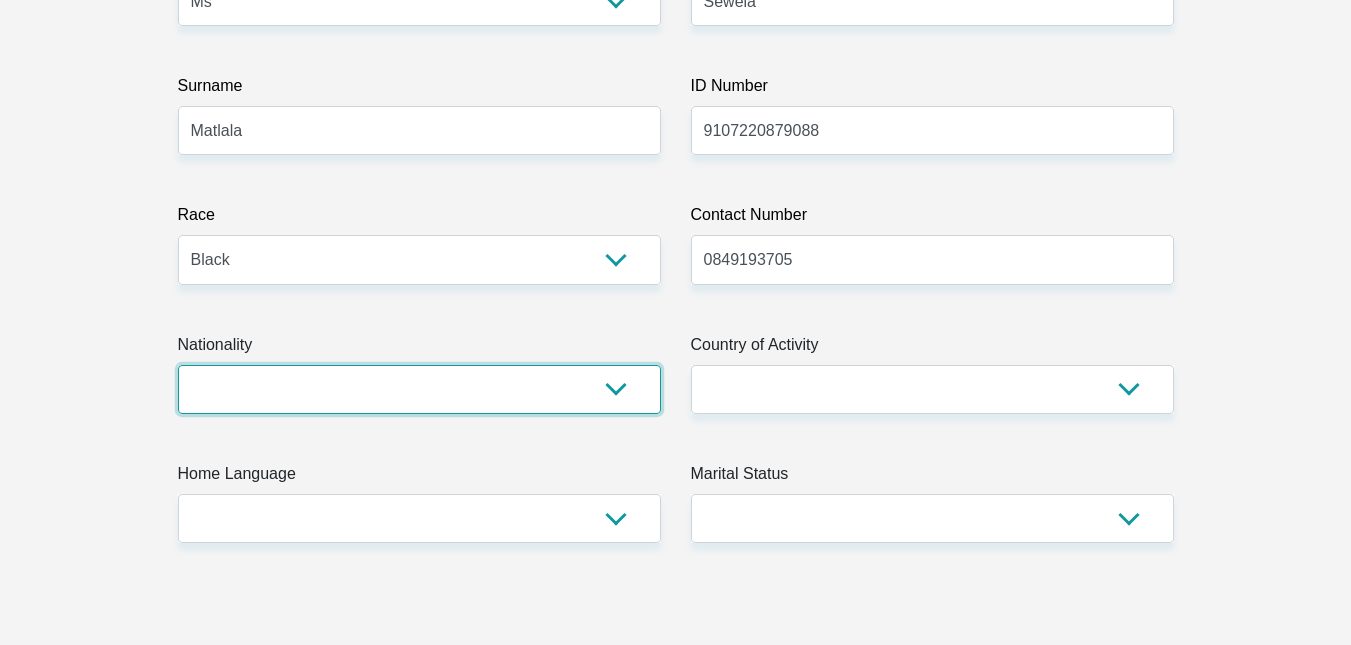 click on "South Africa
Afghanistan
Aland Islands
Albania
Algeria
America Samoa
American Virgin Islands
Andorra
Angola
Anguilla
Antarctica
Antigua and Barbuda
Argentina
Armenia
Aruba
Ascension Island
Australia
Austria
Azerbaijan
Bahamas
Bahrain
Bangladesh
Barbados
Chad" at bounding box center [419, 389] 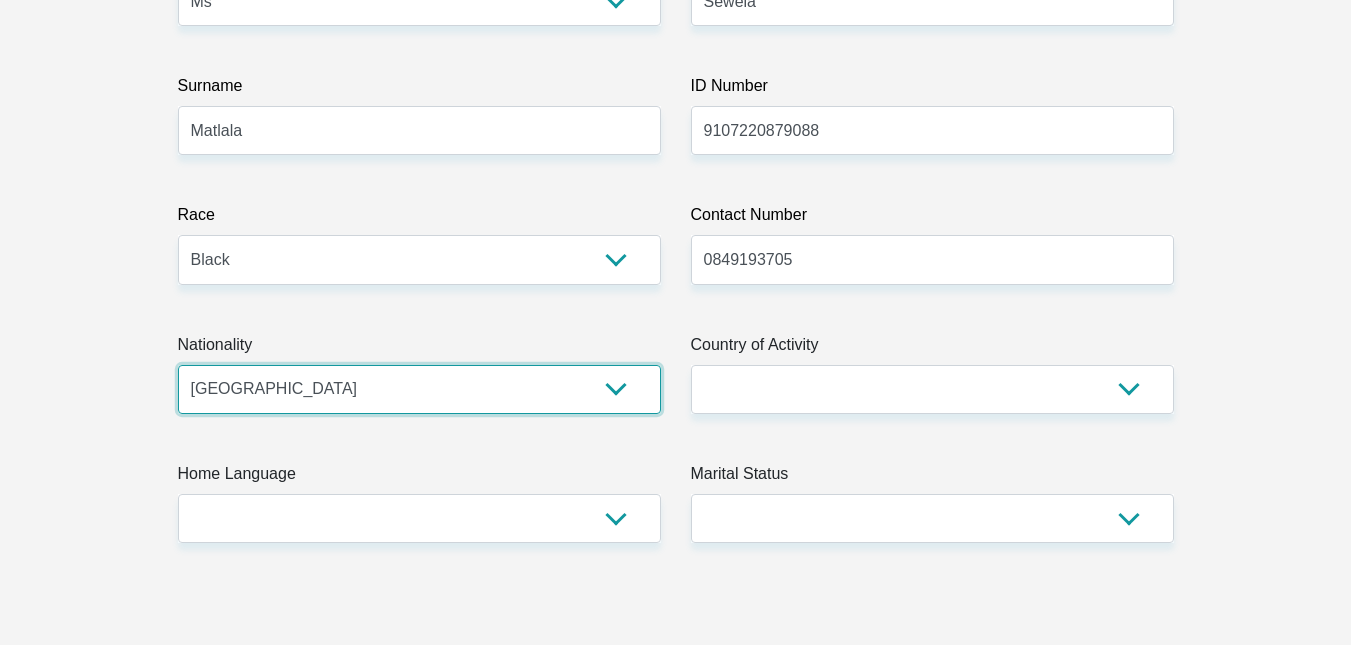 click on "South Africa
Afghanistan
Aland Islands
Albania
Algeria
America Samoa
American Virgin Islands
Andorra
Angola
Anguilla
Antarctica
Antigua and Barbuda
Argentina
Armenia
Aruba
Ascension Island
Australia
Austria
Azerbaijan
Bahamas
Bahrain
Bangladesh
Barbados
Chad" at bounding box center (419, 389) 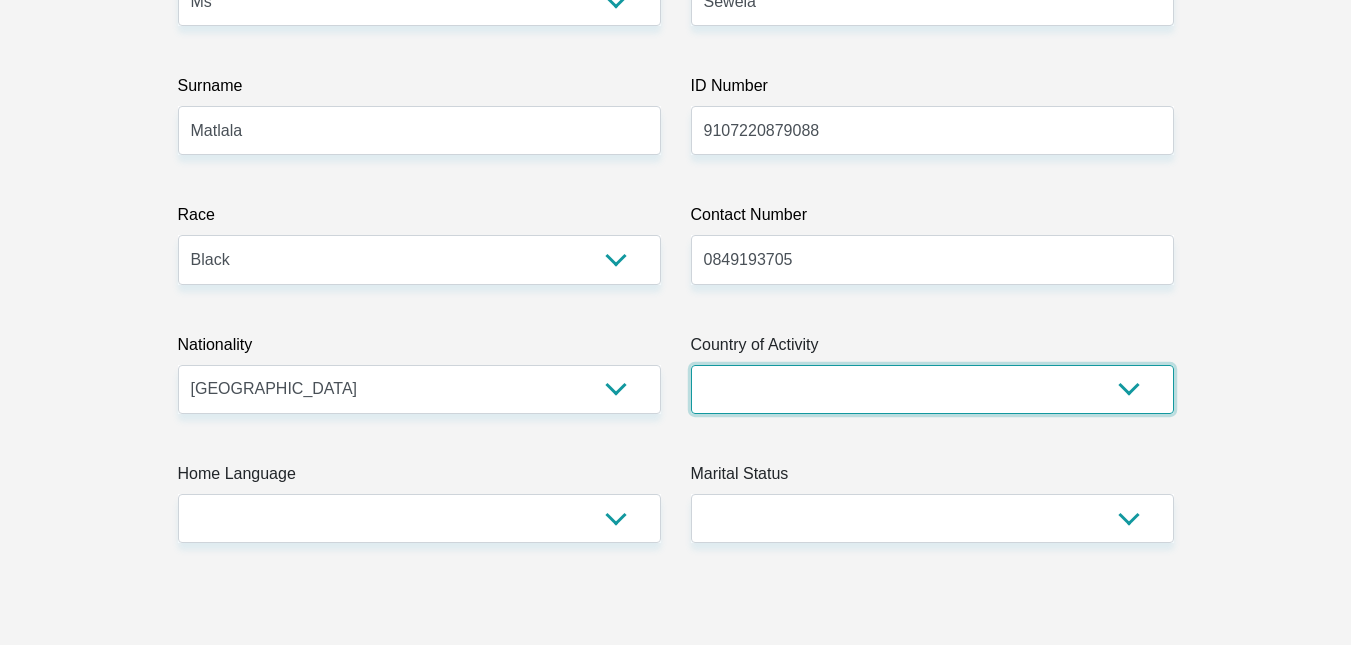 click on "South Africa
Afghanistan
Aland Islands
Albania
Algeria
America Samoa
American Virgin Islands
Andorra
Angola
Anguilla
Antarctica
Antigua and Barbuda
Argentina
Armenia
Aruba
Ascension Island
Australia
Austria
Azerbaijan
Chad" at bounding box center [932, 389] 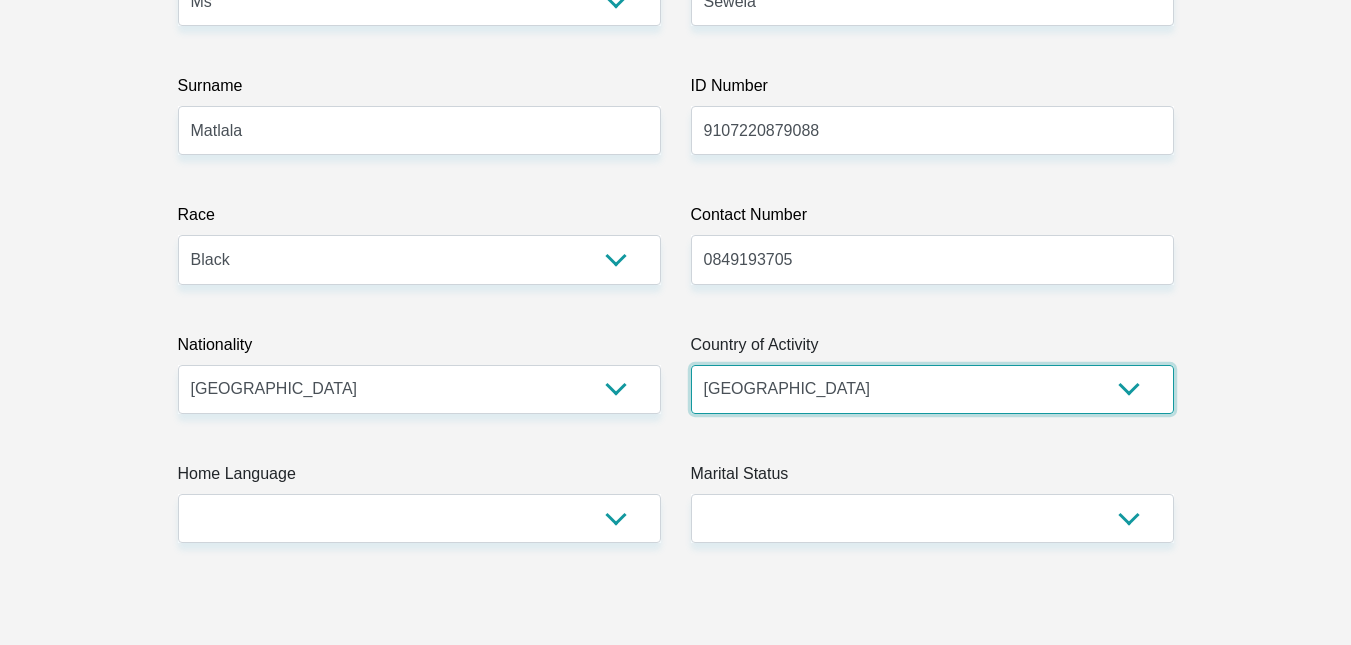 click on "South Africa
Afghanistan
Aland Islands
Albania
Algeria
America Samoa
American Virgin Islands
Andorra
Angola
Anguilla
Antarctica
Antigua and Barbuda
Argentina
Armenia
Aruba
Ascension Island
Australia
Austria
Azerbaijan
Chad" at bounding box center [932, 389] 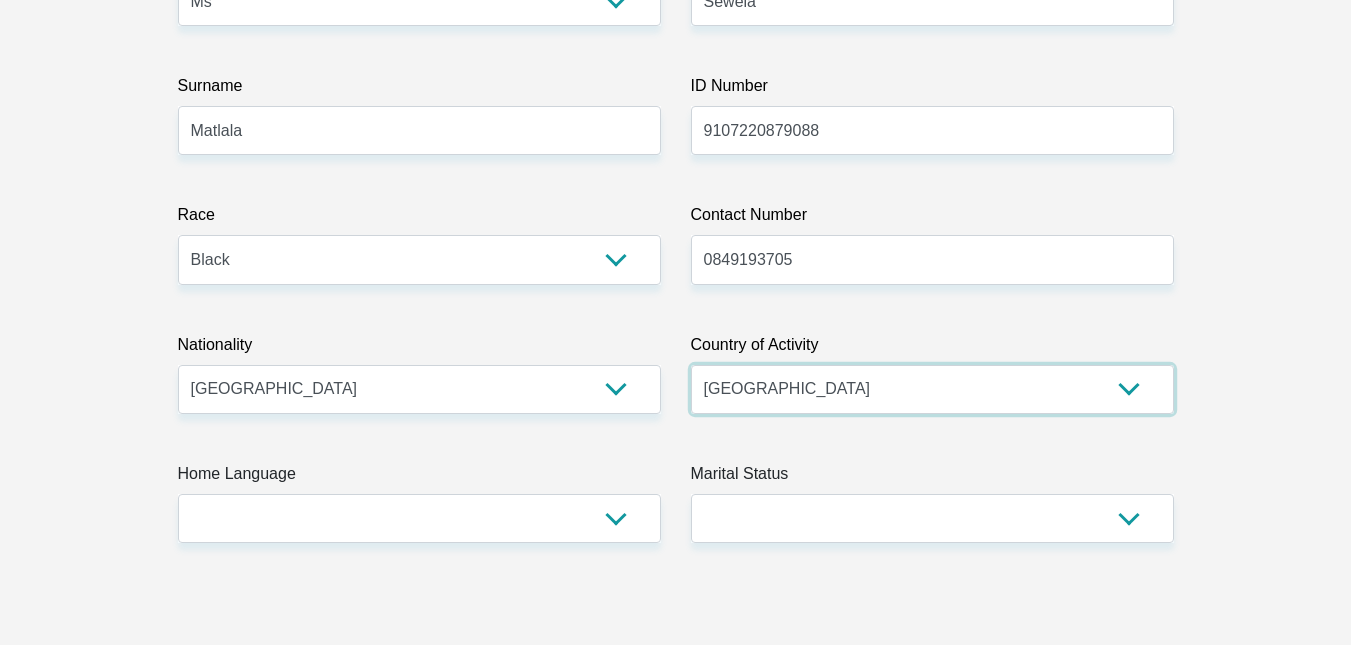 scroll, scrollTop: 569, scrollLeft: 0, axis: vertical 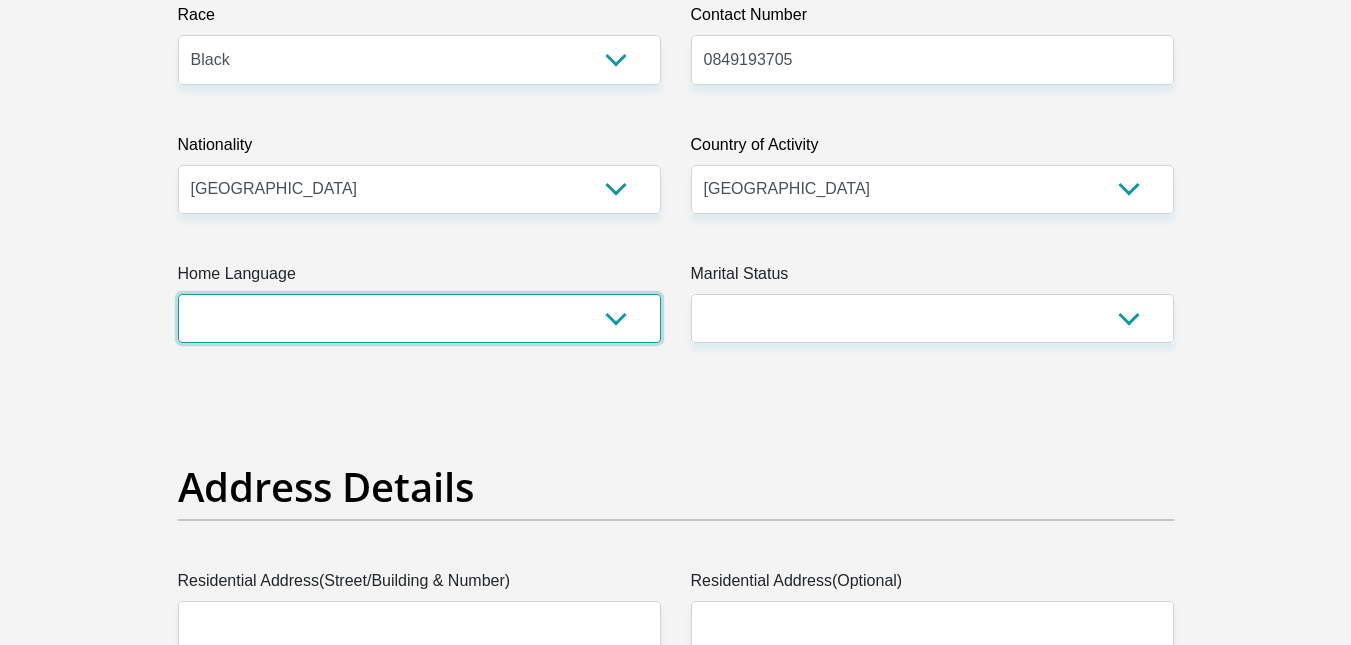 click on "Afrikaans
English
Sepedi
South Ndebele
Southern Sotho
Swati
Tsonga
Tswana
Venda
Xhosa
Zulu
Other" at bounding box center (419, 318) 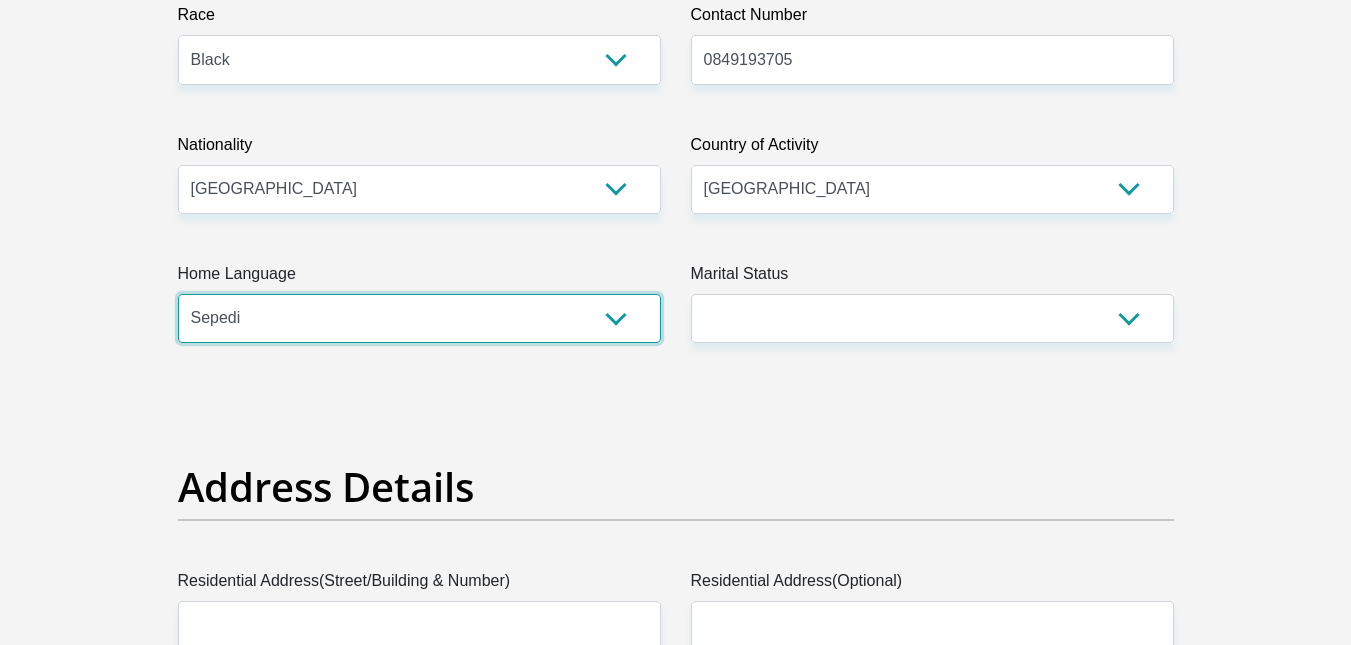 click on "Afrikaans
English
Sepedi
South Ndebele
Southern Sotho
Swati
Tsonga
Tswana
Venda
Xhosa
Zulu
Other" at bounding box center (419, 318) 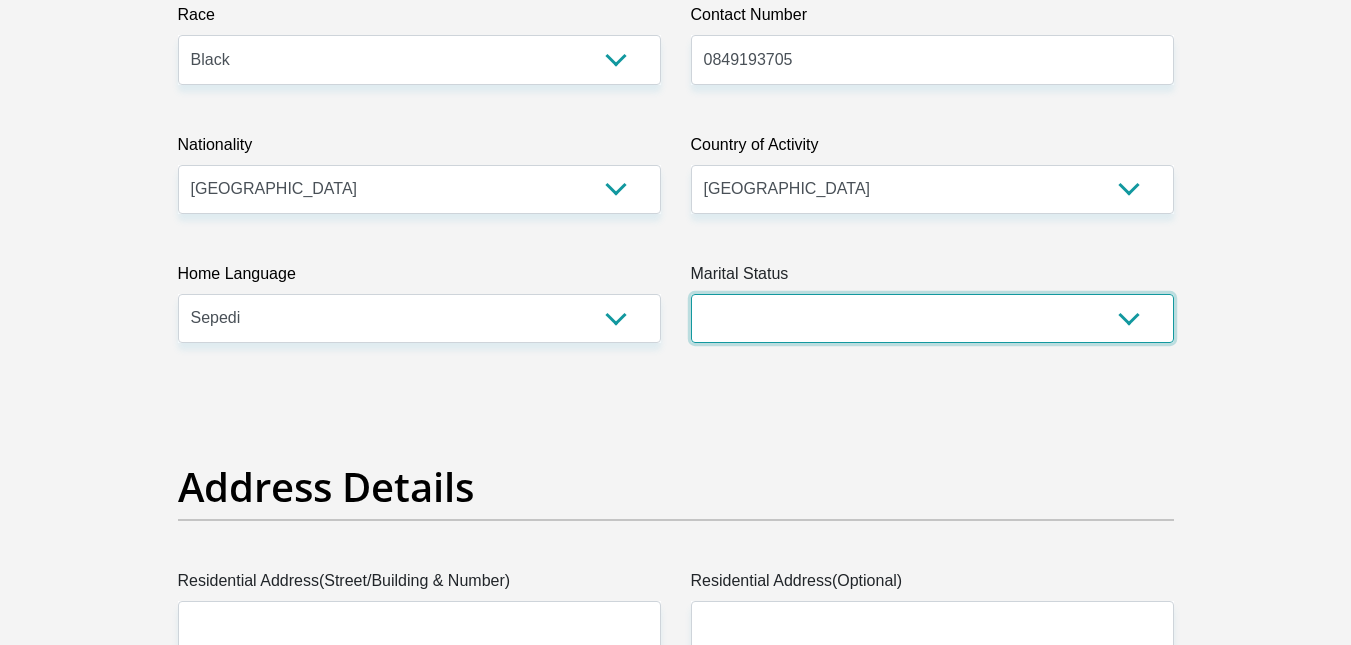 click on "Married ANC
Single
Divorced
Widowed
Married COP or Customary Law" at bounding box center (932, 318) 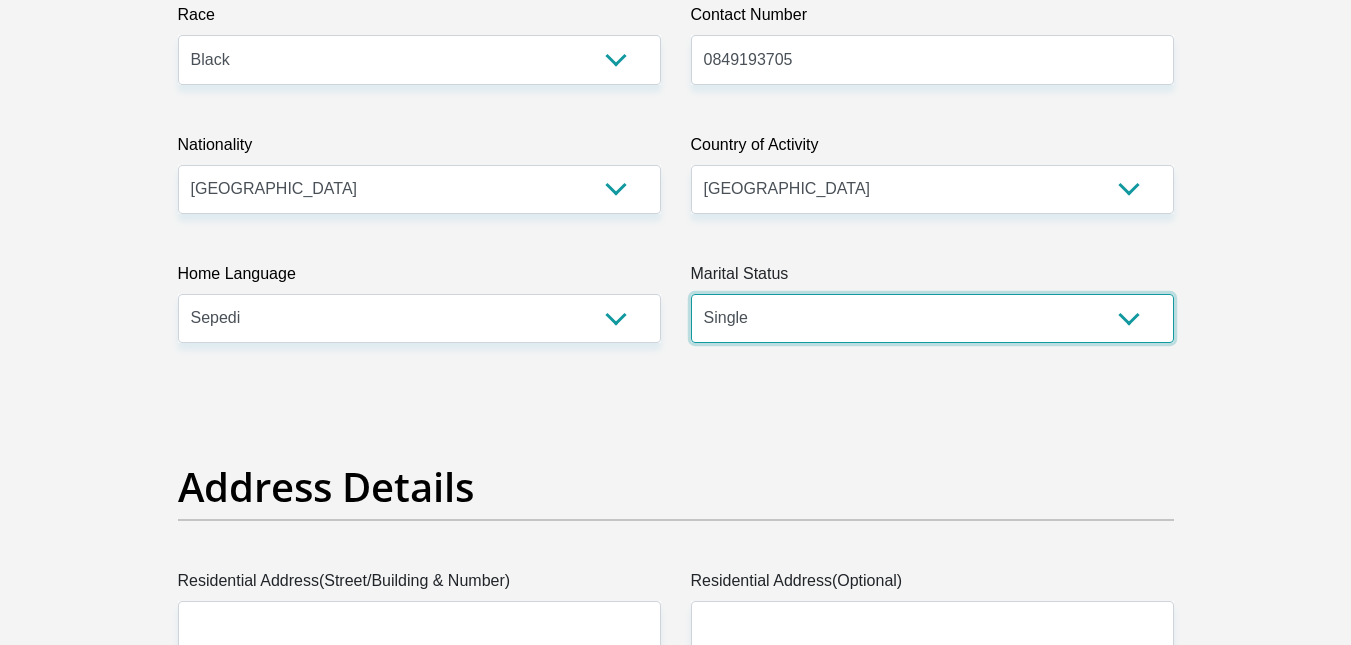 click on "Married ANC
Single
Divorced
Widowed
Married COP or Customary Law" at bounding box center [932, 318] 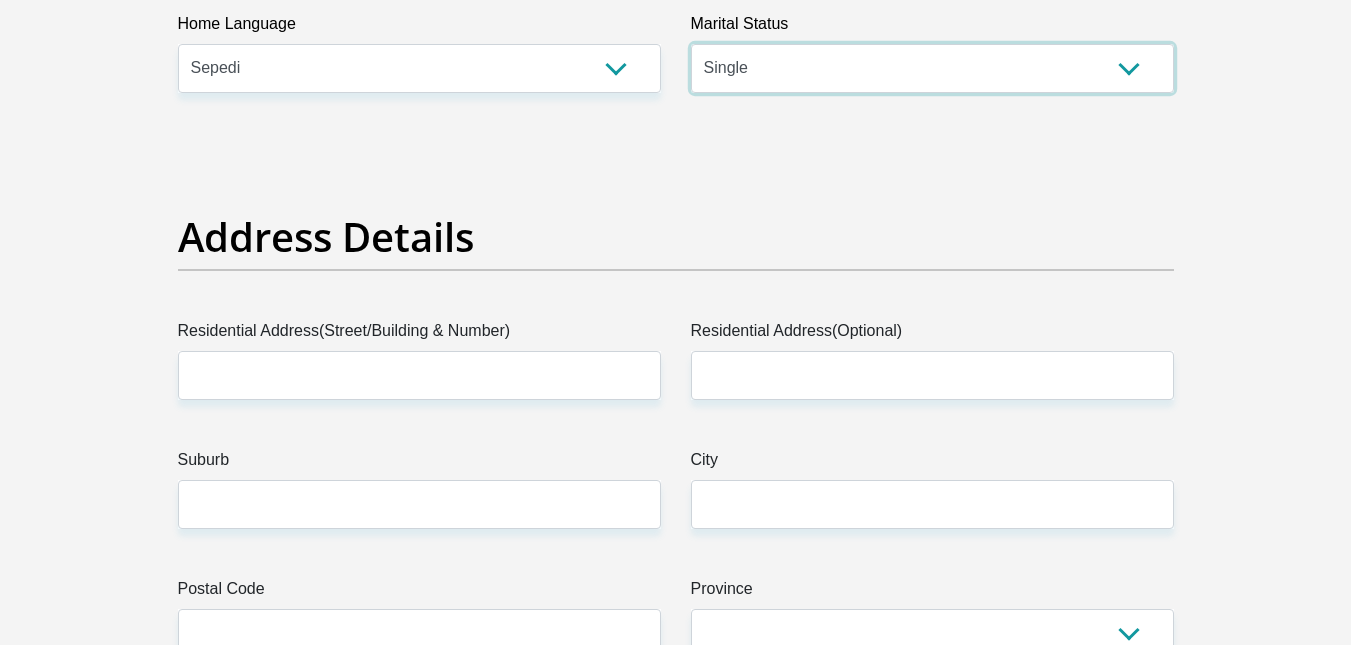 scroll, scrollTop: 869, scrollLeft: 0, axis: vertical 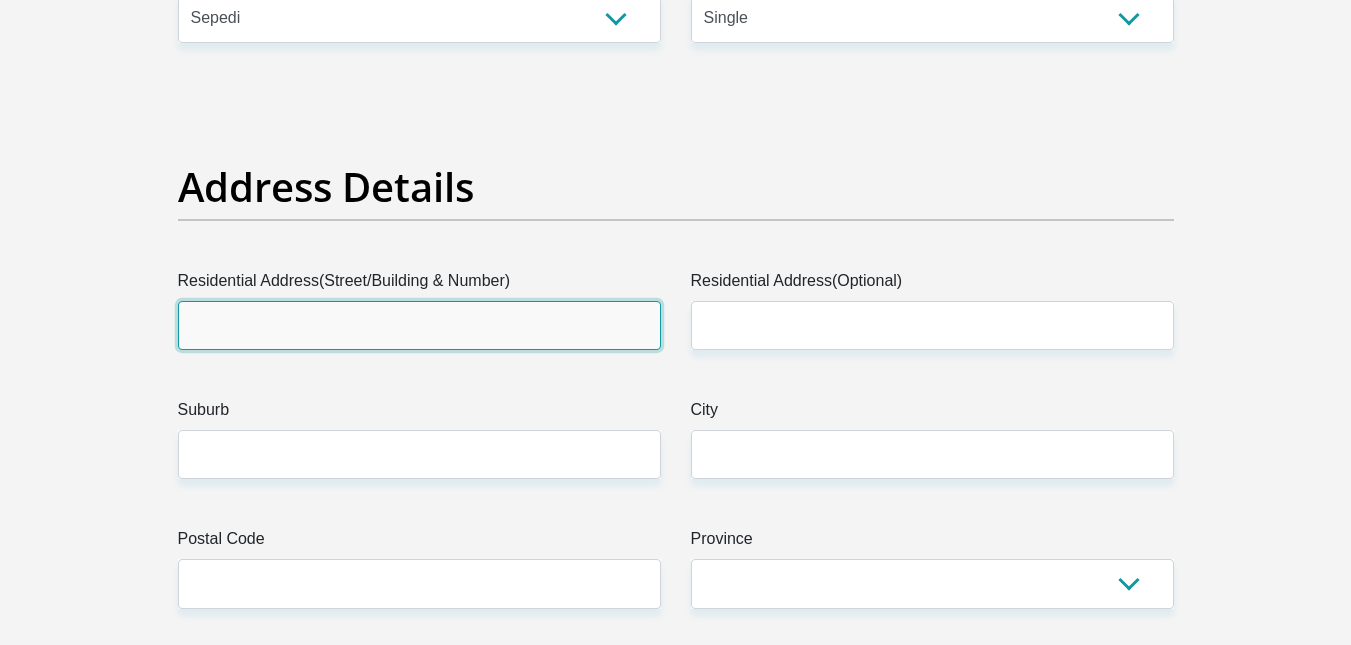 click on "Residential Address(Street/Building & Number)" at bounding box center [419, 325] 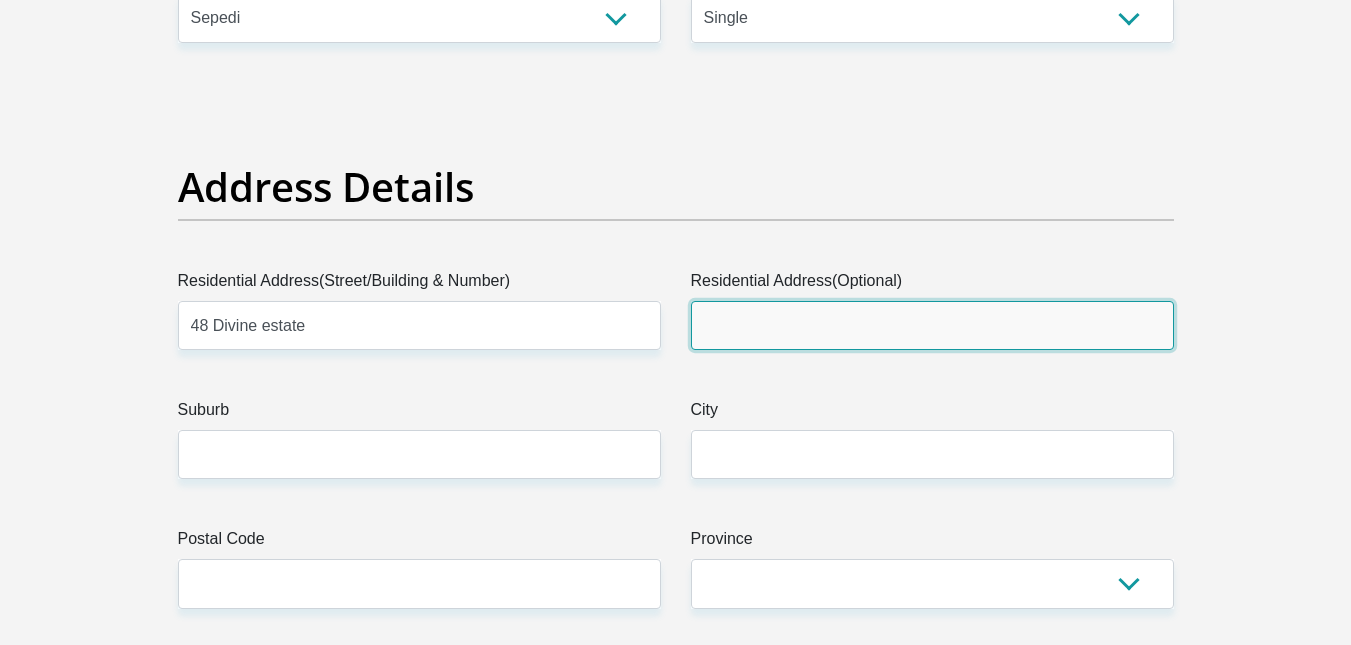 type on "LADANNA" 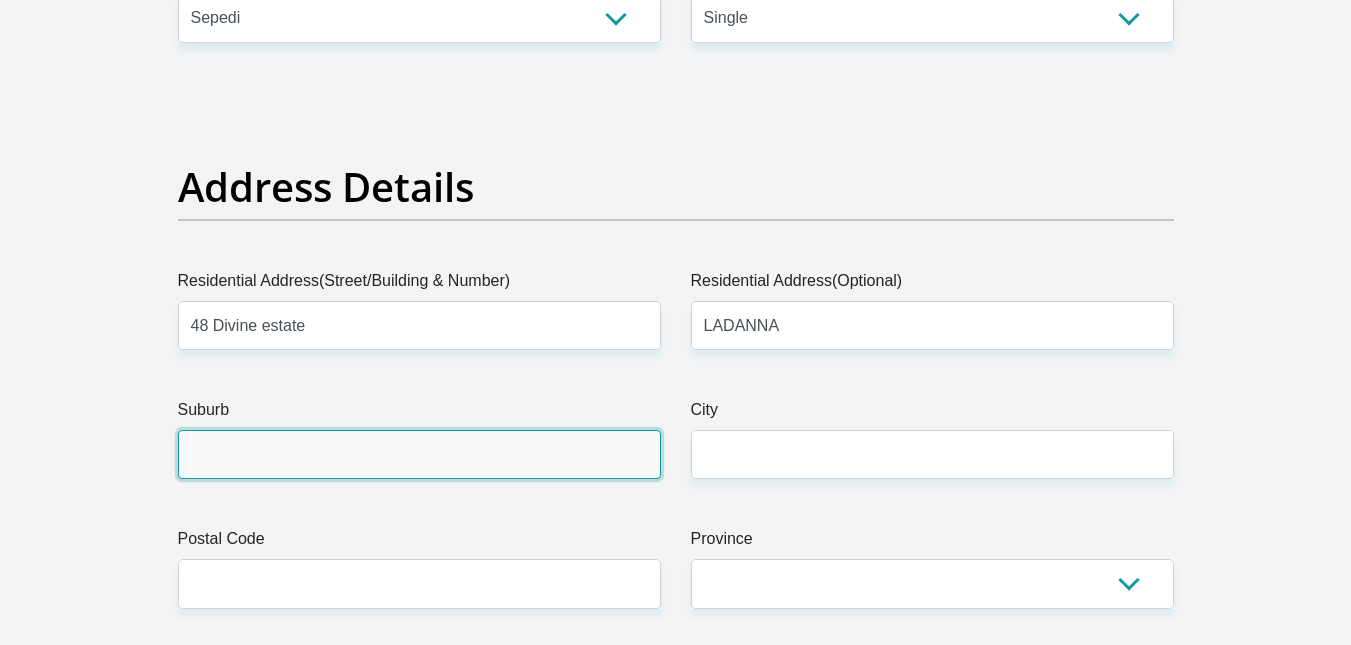 type on "bendor" 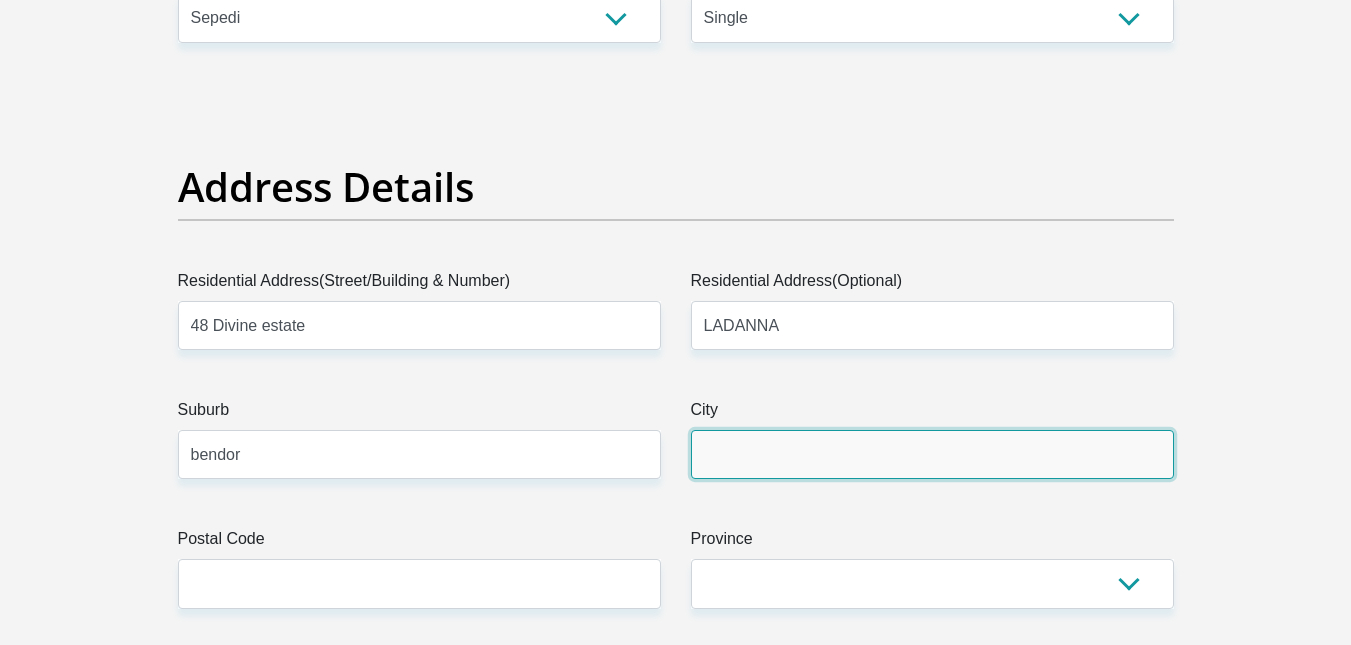 type on "polokwane" 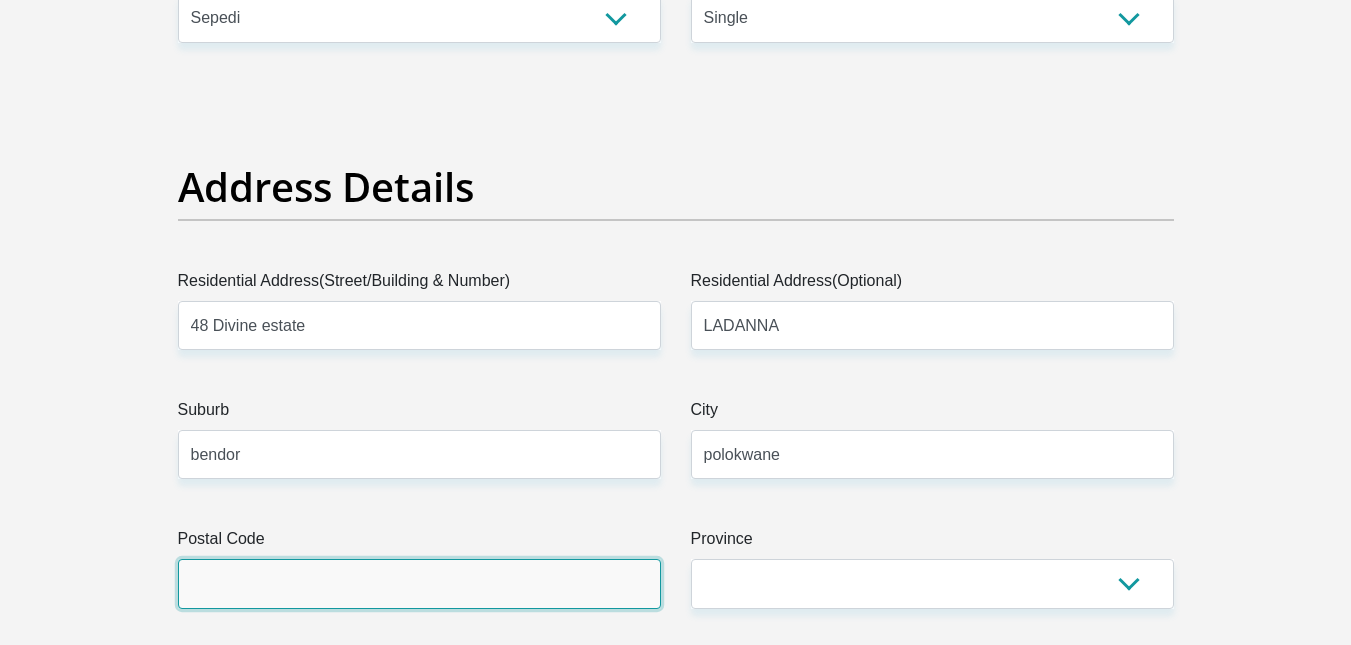 type on "0699" 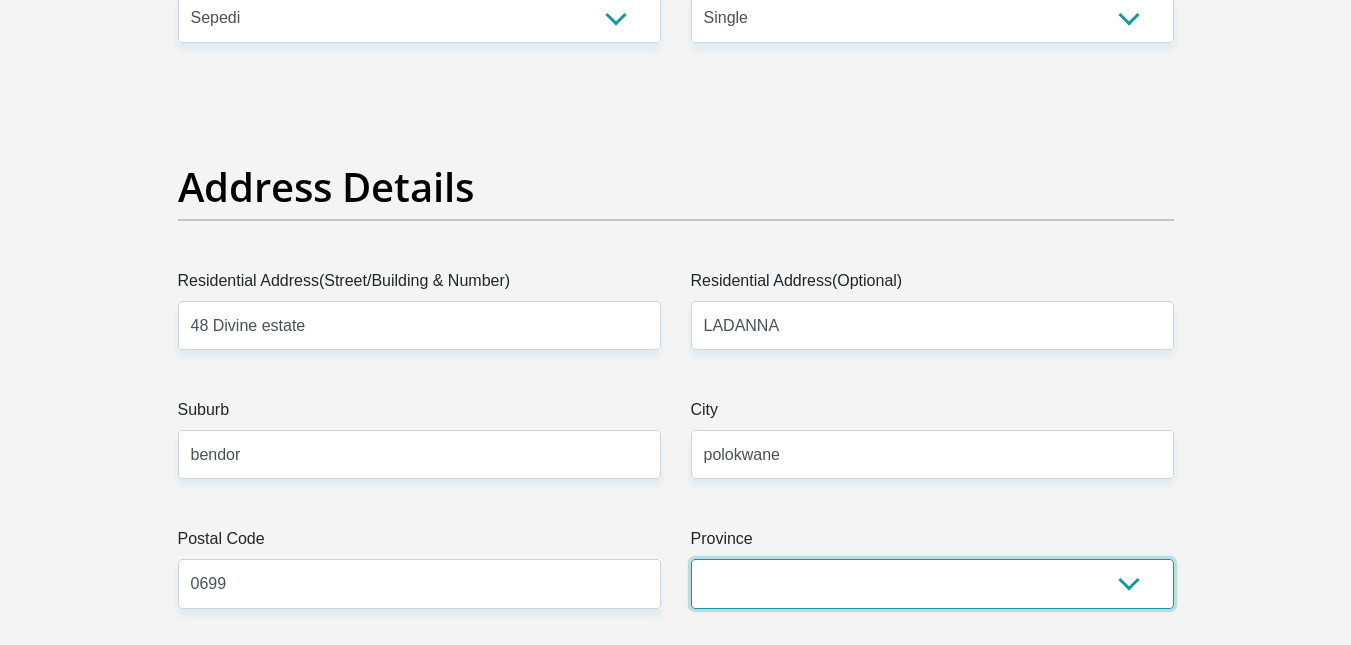 select on "Limpopo" 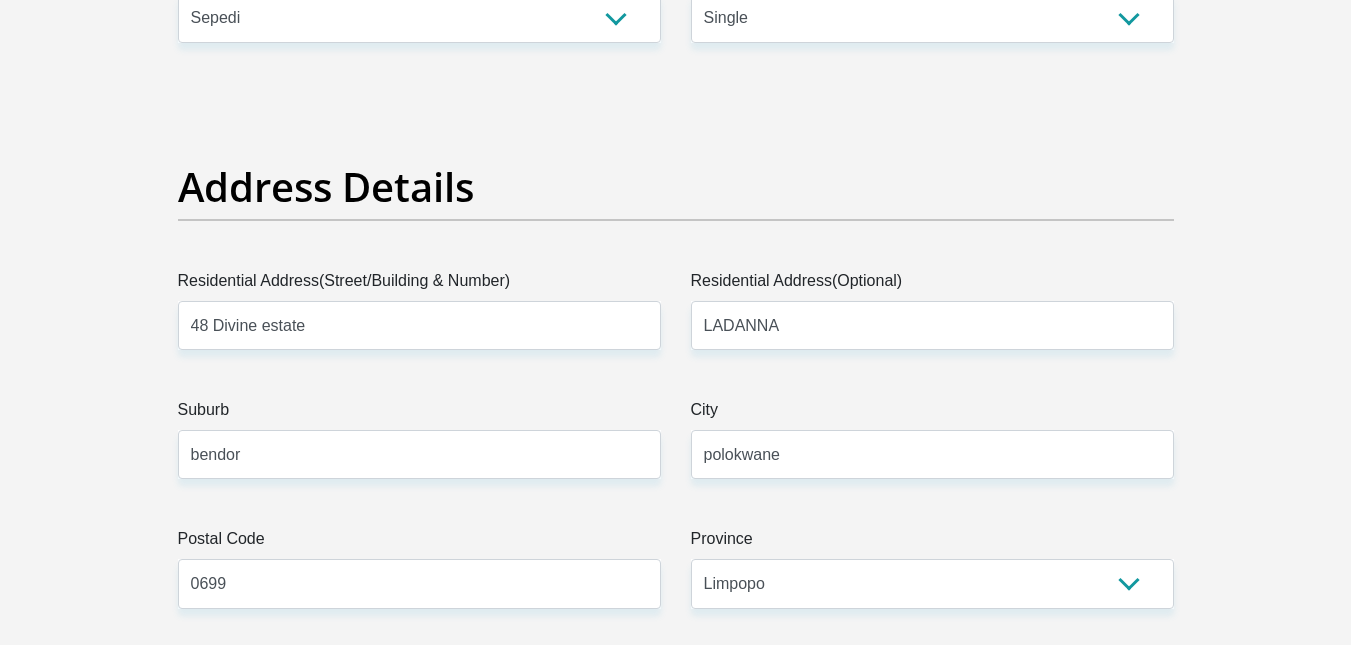 type on "[EMAIL_ADDRESS][DOMAIN_NAME]" 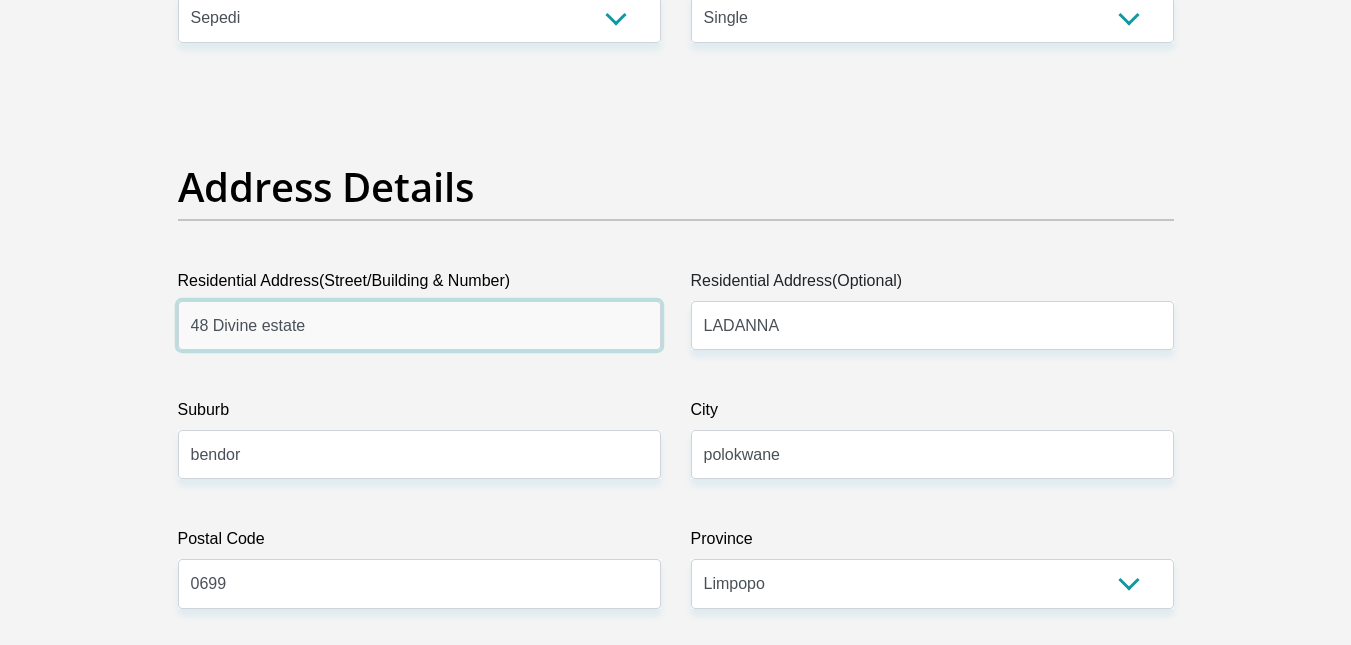 type on "STANDARD BANK" 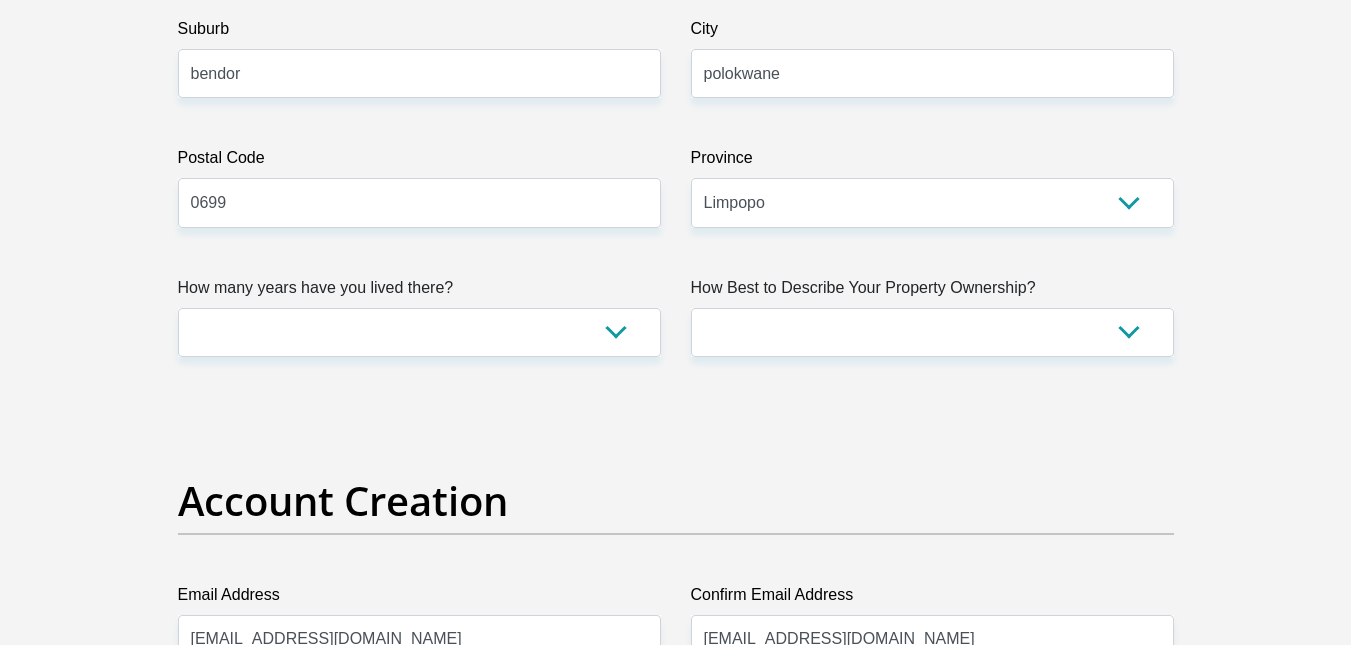 scroll, scrollTop: 1269, scrollLeft: 0, axis: vertical 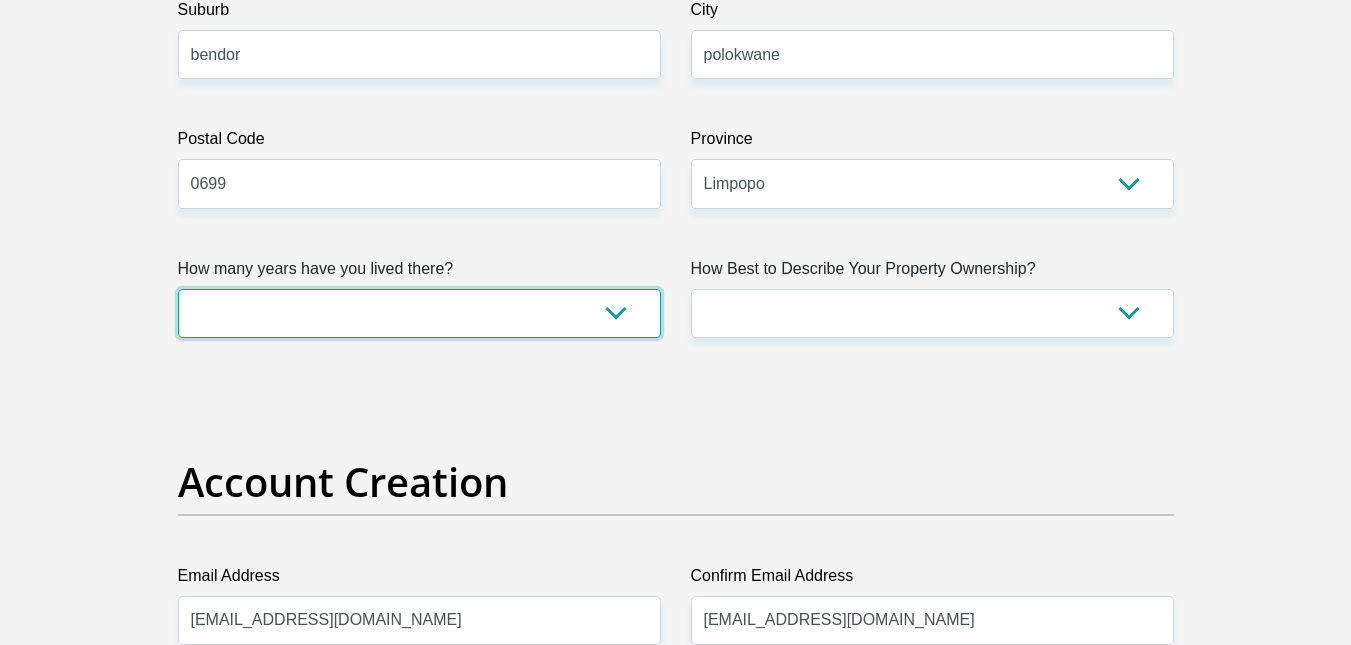 click on "less than 1 year
1-3 years
3-5 years
5+ years" at bounding box center (419, 313) 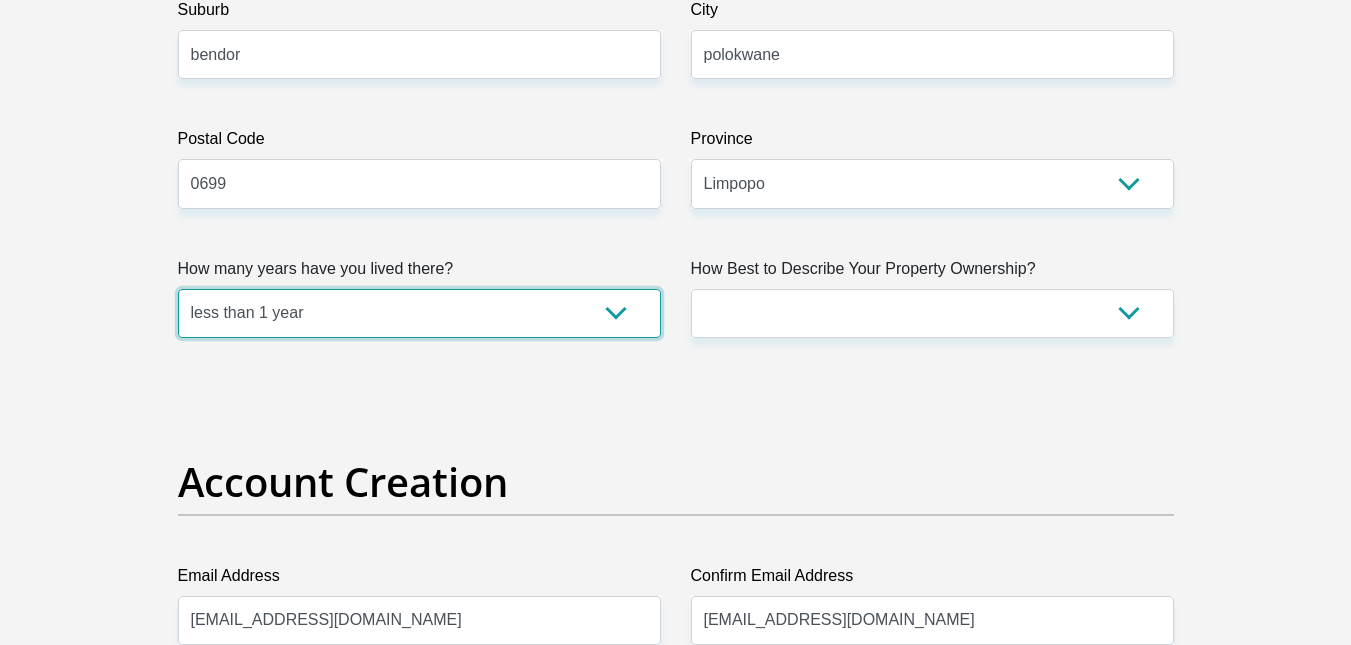 click on "less than 1 year
1-3 years
3-5 years
5+ years" at bounding box center (419, 313) 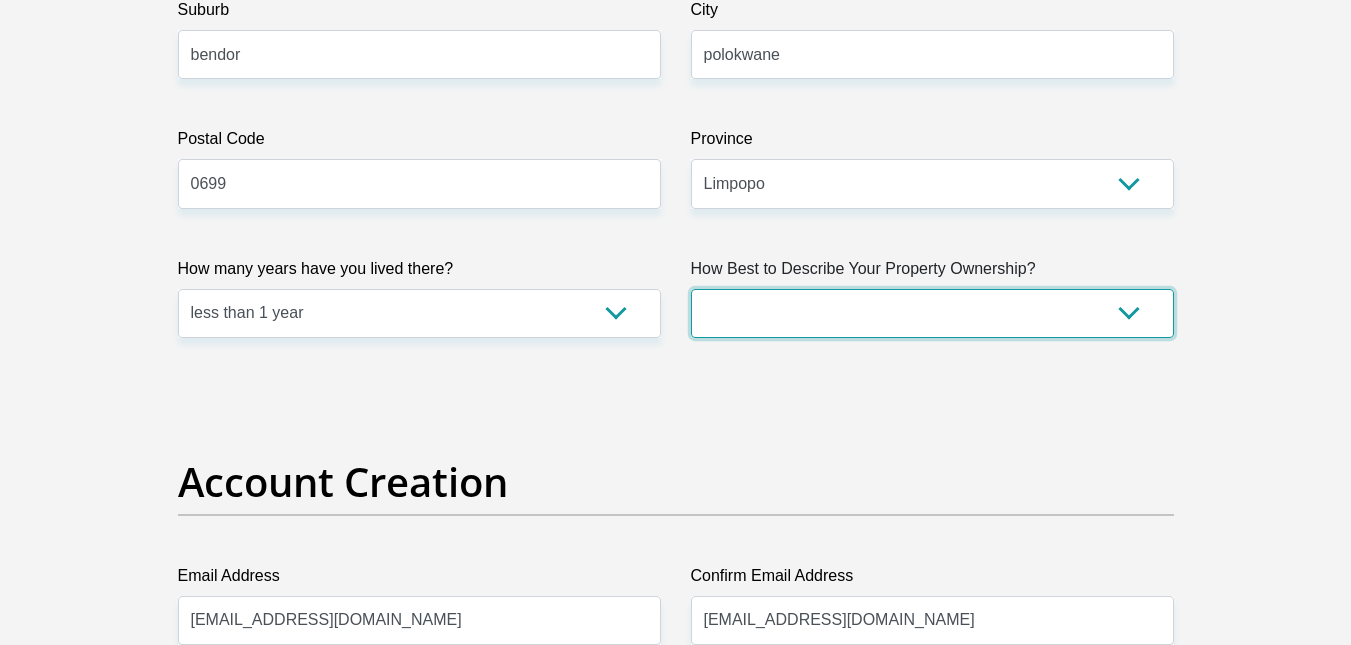 click on "Owned
Rented
Family Owned
Company Dwelling" at bounding box center (932, 313) 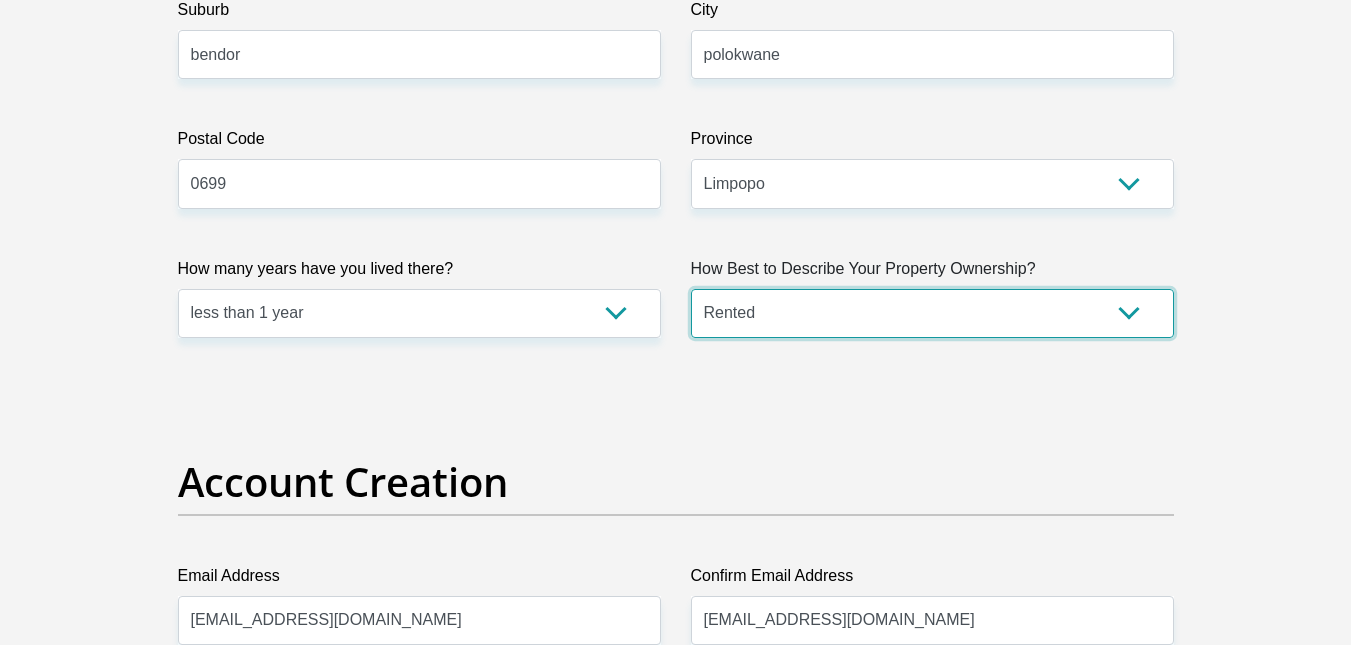 click on "Owned
Rented
Family Owned
Company Dwelling" at bounding box center (932, 313) 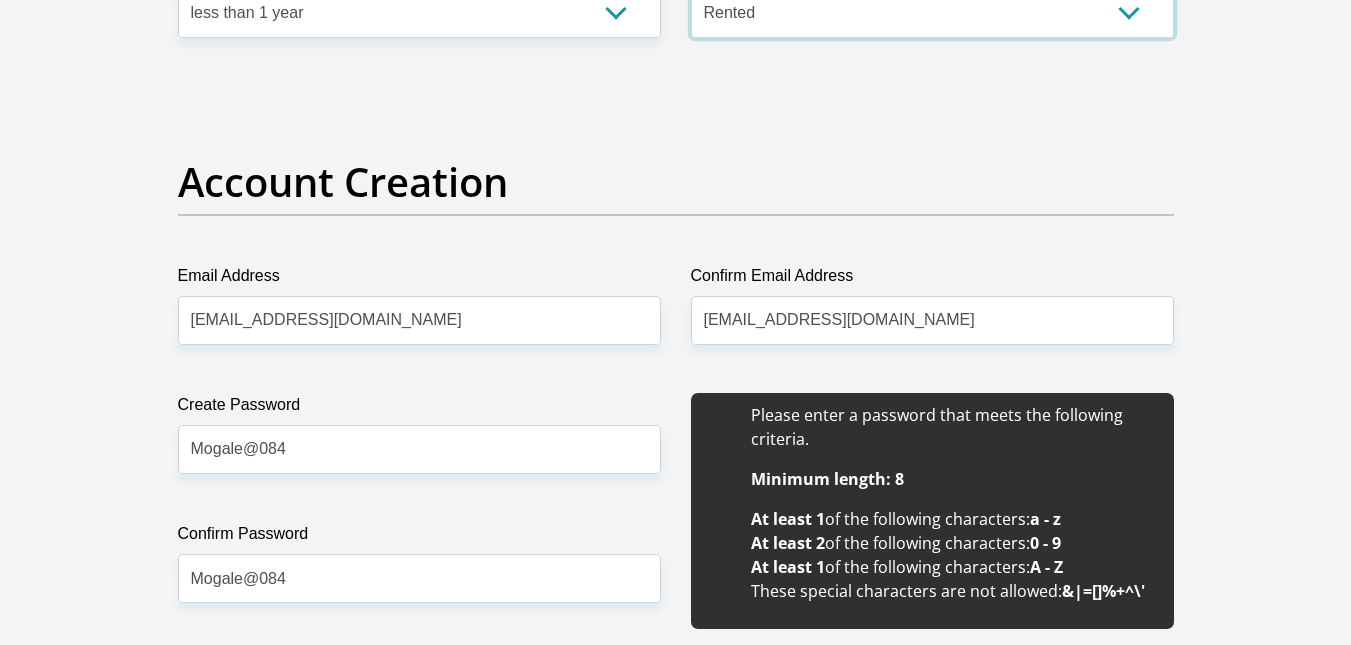 scroll, scrollTop: 1669, scrollLeft: 0, axis: vertical 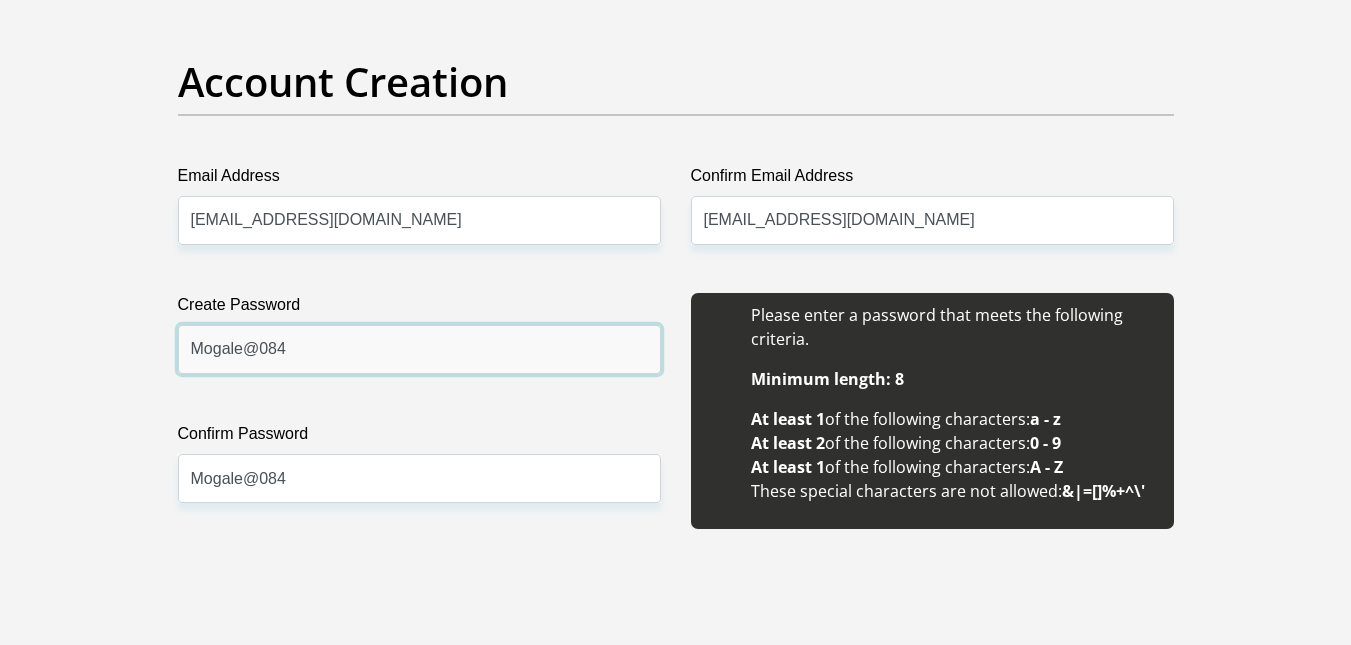 drag, startPoint x: 335, startPoint y: 341, endPoint x: 143, endPoint y: 362, distance: 193.14502 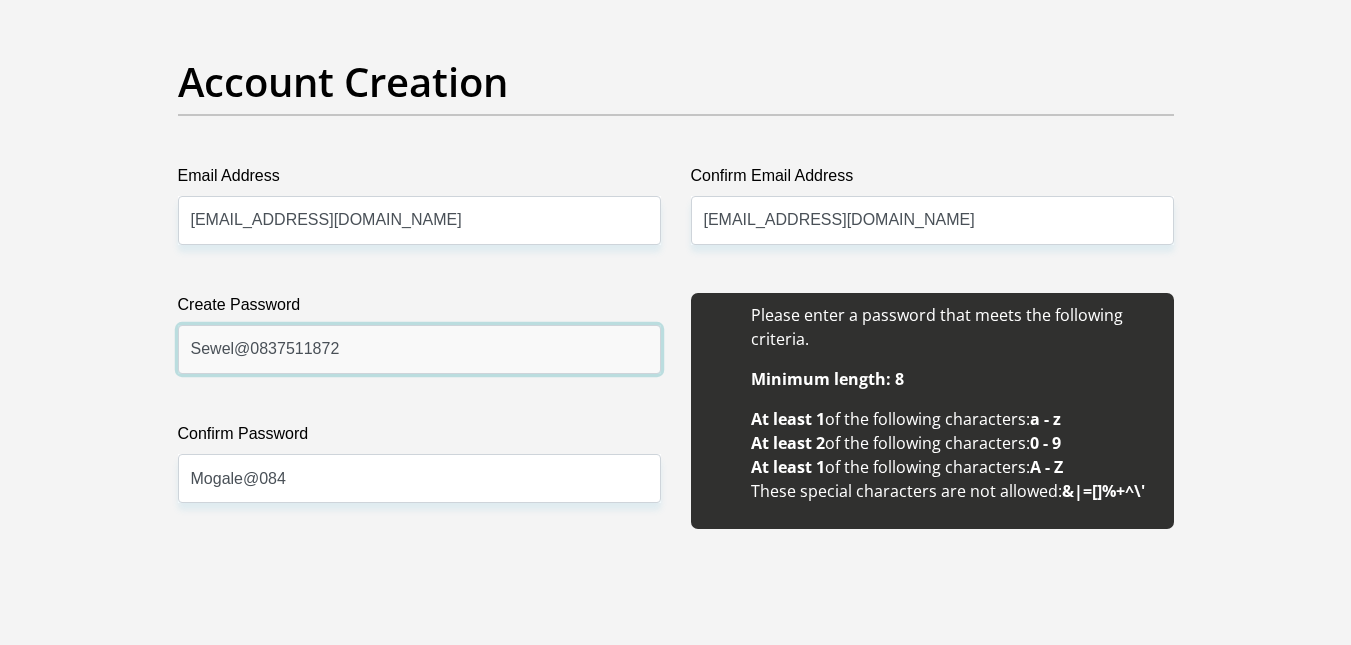 type on "Sewel@0837511872" 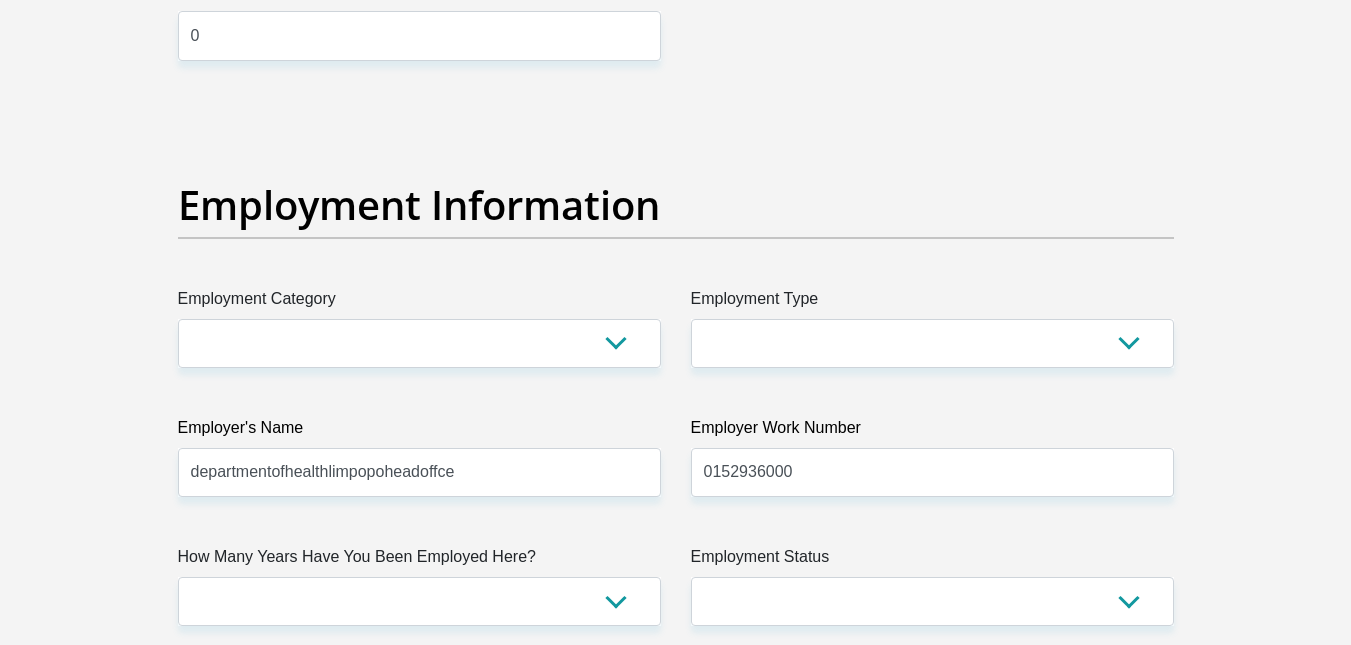 scroll, scrollTop: 3469, scrollLeft: 0, axis: vertical 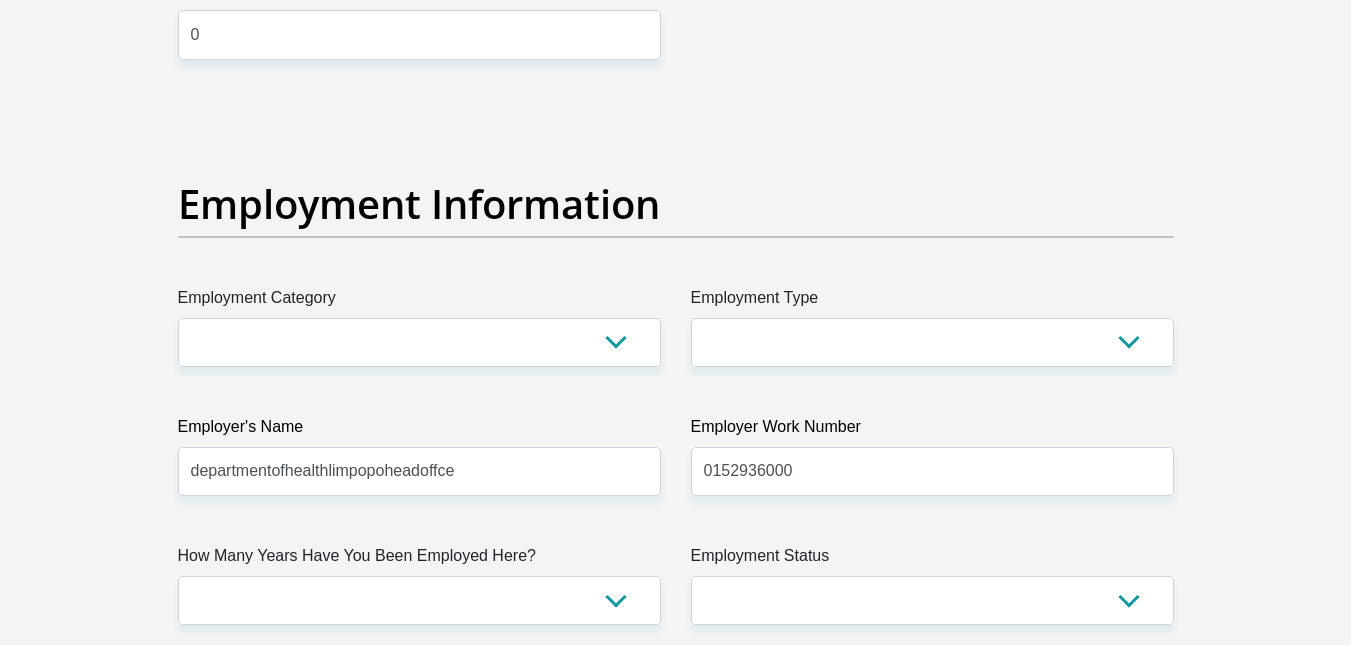 type on "Sewel@0837511872" 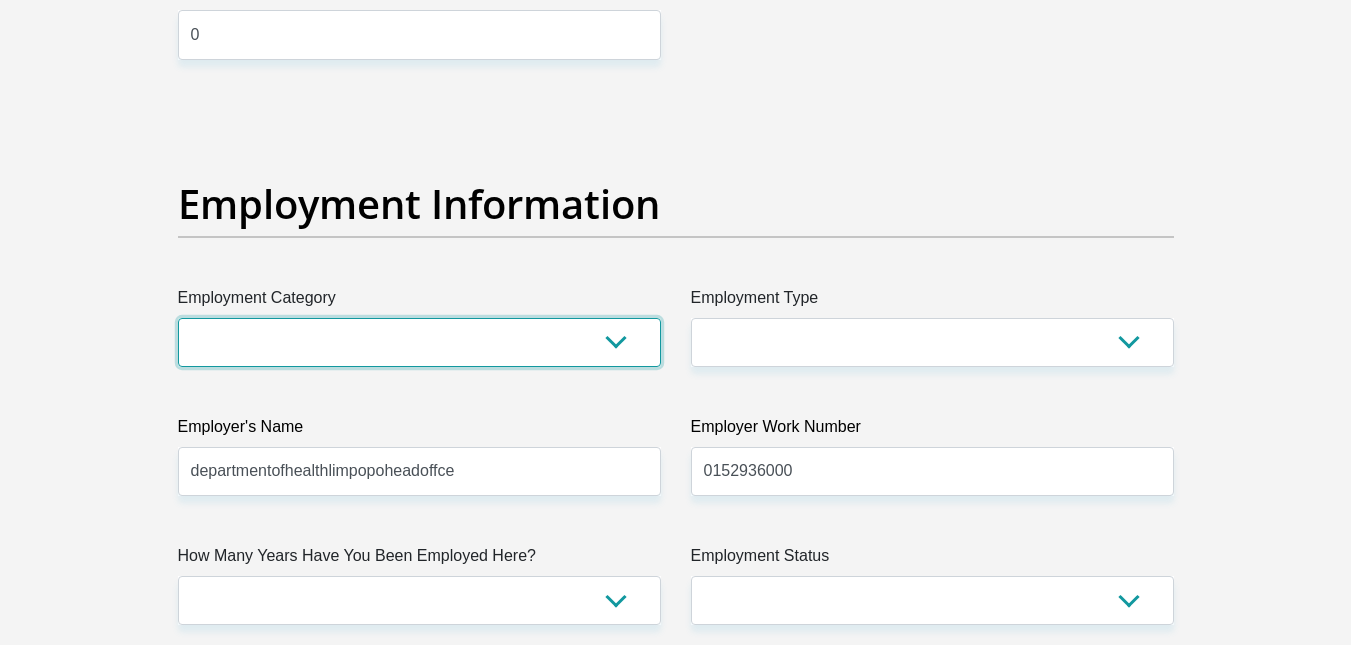 click on "AGRICULTURE
ALCOHOL & TOBACCO
CONSTRUCTION MATERIALS
METALLURGY
EQUIPMENT FOR RENEWABLE ENERGY
SPECIALIZED CONTRACTORS
CAR
GAMING (INCL. INTERNET
OTHER WHOLESALE
UNLICENSED PHARMACEUTICALS
CURRENCY EXCHANGE HOUSES
OTHER FINANCIAL INSTITUTIONS & INSURANCE
REAL ESTATE AGENTS
OIL & GAS
OTHER MATERIALS (E.G. IRON ORE)
PRECIOUS STONES & PRECIOUS METALS
POLITICAL ORGANIZATIONS
RELIGIOUS ORGANIZATIONS(NOT SECTS)
ACTI. HAVING BUSINESS DEAL WITH PUBLIC ADMINISTRATION
LAUNDROMATS" at bounding box center (419, 342) 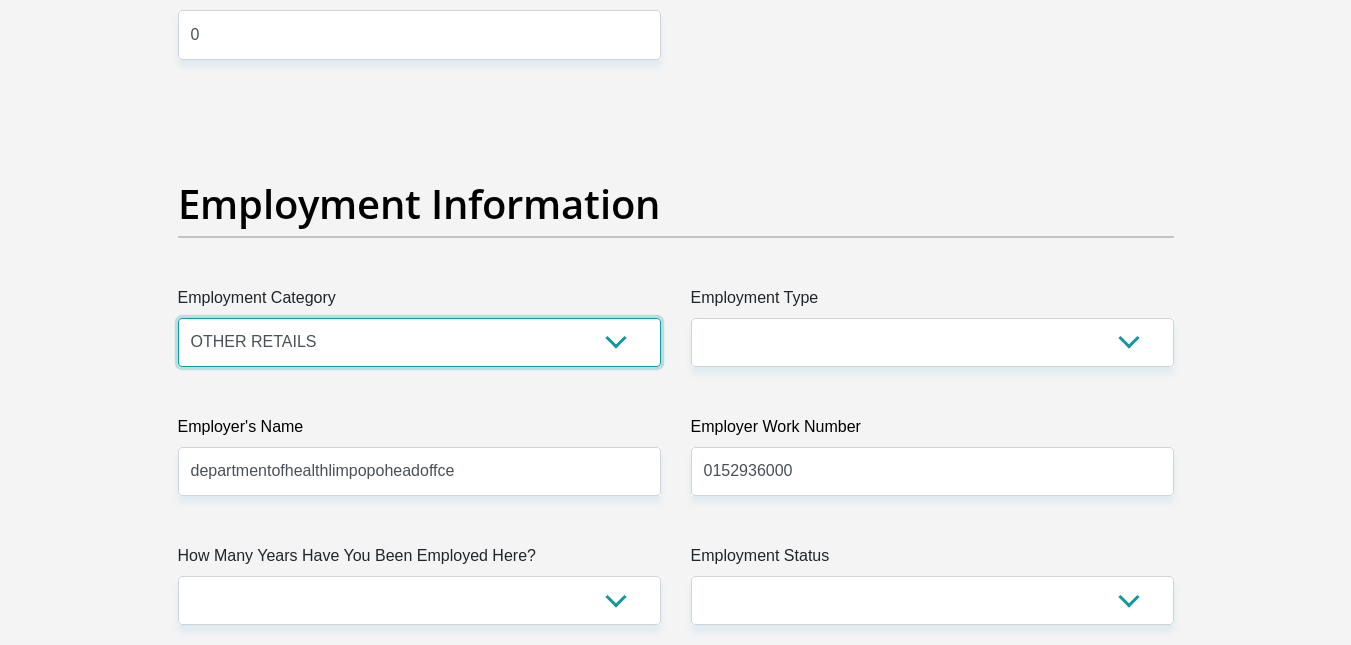 click on "AGRICULTURE
ALCOHOL & TOBACCO
CONSTRUCTION MATERIALS
METALLURGY
EQUIPMENT FOR RENEWABLE ENERGY
SPECIALIZED CONTRACTORS
CAR
GAMING (INCL. INTERNET
OTHER WHOLESALE
UNLICENSED PHARMACEUTICALS
CURRENCY EXCHANGE HOUSES
OTHER FINANCIAL INSTITUTIONS & INSURANCE
REAL ESTATE AGENTS
OIL & GAS
OTHER MATERIALS (E.G. IRON ORE)
PRECIOUS STONES & PRECIOUS METALS
POLITICAL ORGANIZATIONS
RELIGIOUS ORGANIZATIONS(NOT SECTS)
ACTI. HAVING BUSINESS DEAL WITH PUBLIC ADMINISTRATION
LAUNDROMATS" at bounding box center [419, 342] 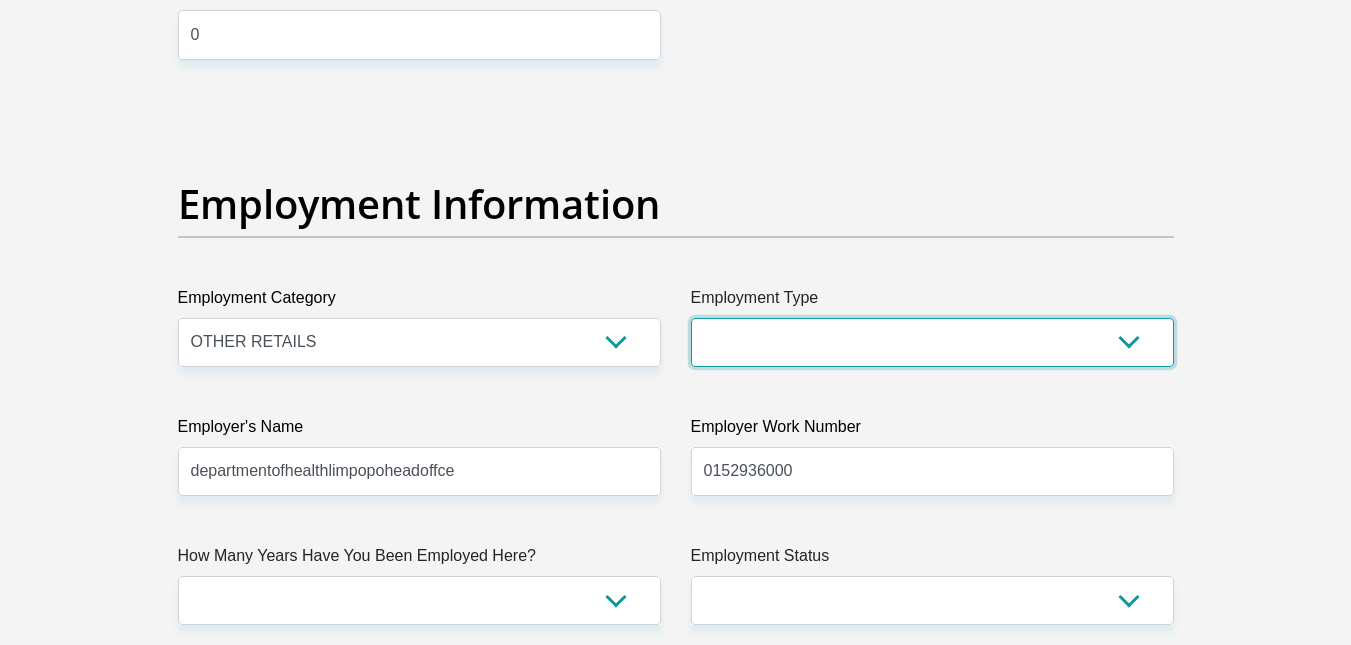 click on "College/Lecturer
Craft Seller
Creative
Driver
Executive
Farmer
Forces - Non Commissioned
Forces - Officer
Hawker
Housewife
Labourer
Licenced Professional
Manager
Miner
Non Licenced Professional
Office Staff/Clerk
Outside Worker
Pensioner
Permanent Teacher
Production/Manufacturing
Sales
Self-Employed
Semi-Professional Worker
Service Industry  Social Worker  Student" at bounding box center (932, 342) 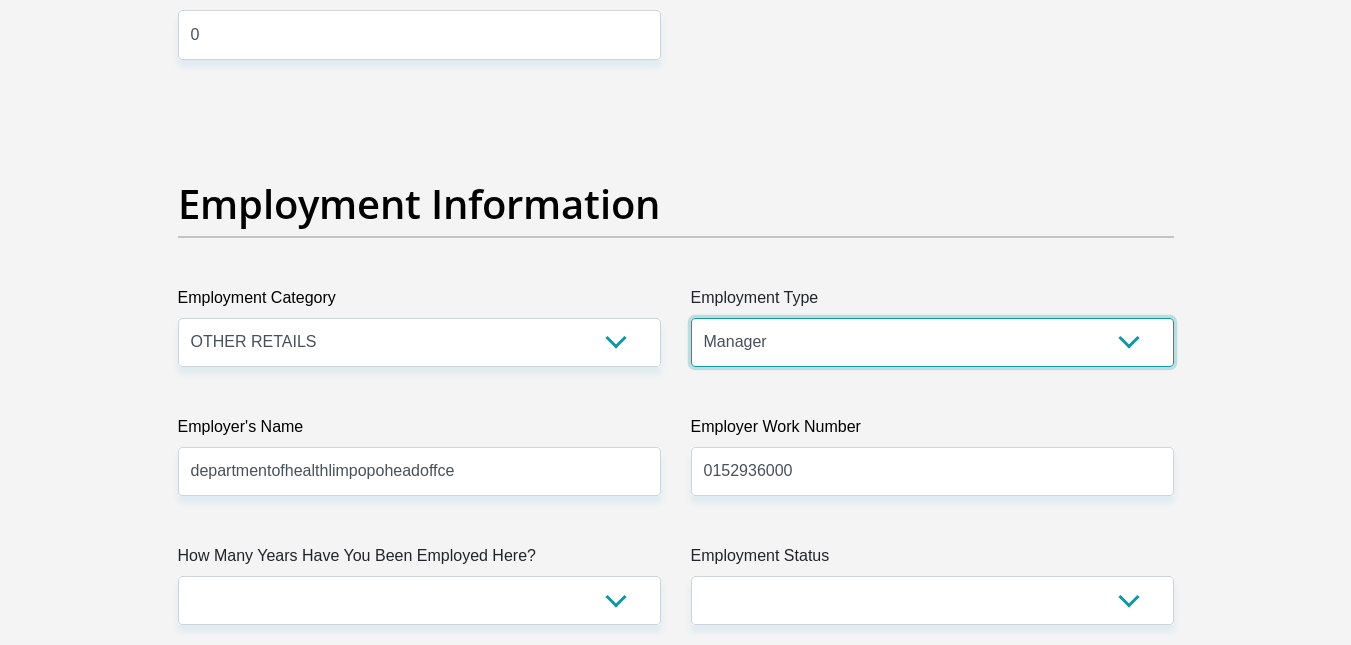 click on "College/Lecturer
Craft Seller
Creative
Driver
Executive
Farmer
Forces - Non Commissioned
Forces - Officer
Hawker
Housewife
Labourer
Licenced Professional
Manager
Miner
Non Licenced Professional
Office Staff/Clerk
Outside Worker
Pensioner
Permanent Teacher
Production/Manufacturing
Sales
Self-Employed
Semi-Professional Worker
Service Industry  Social Worker  Student" at bounding box center (932, 342) 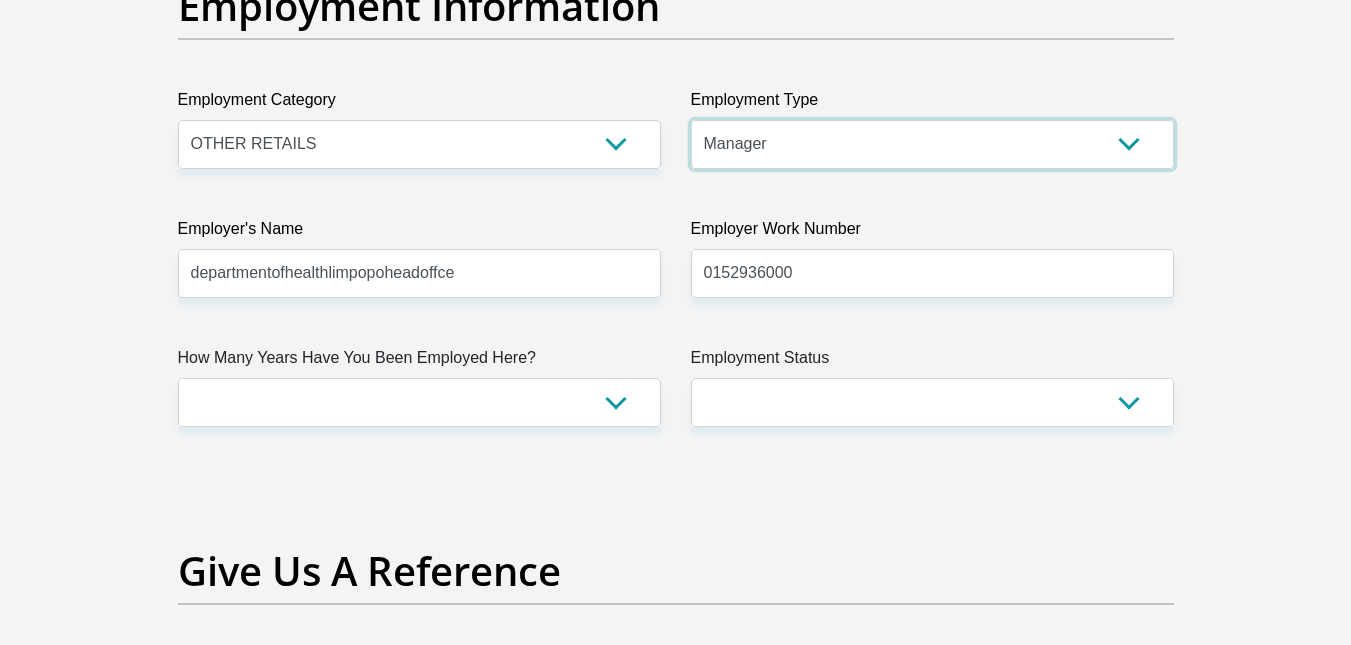 scroll, scrollTop: 3669, scrollLeft: 0, axis: vertical 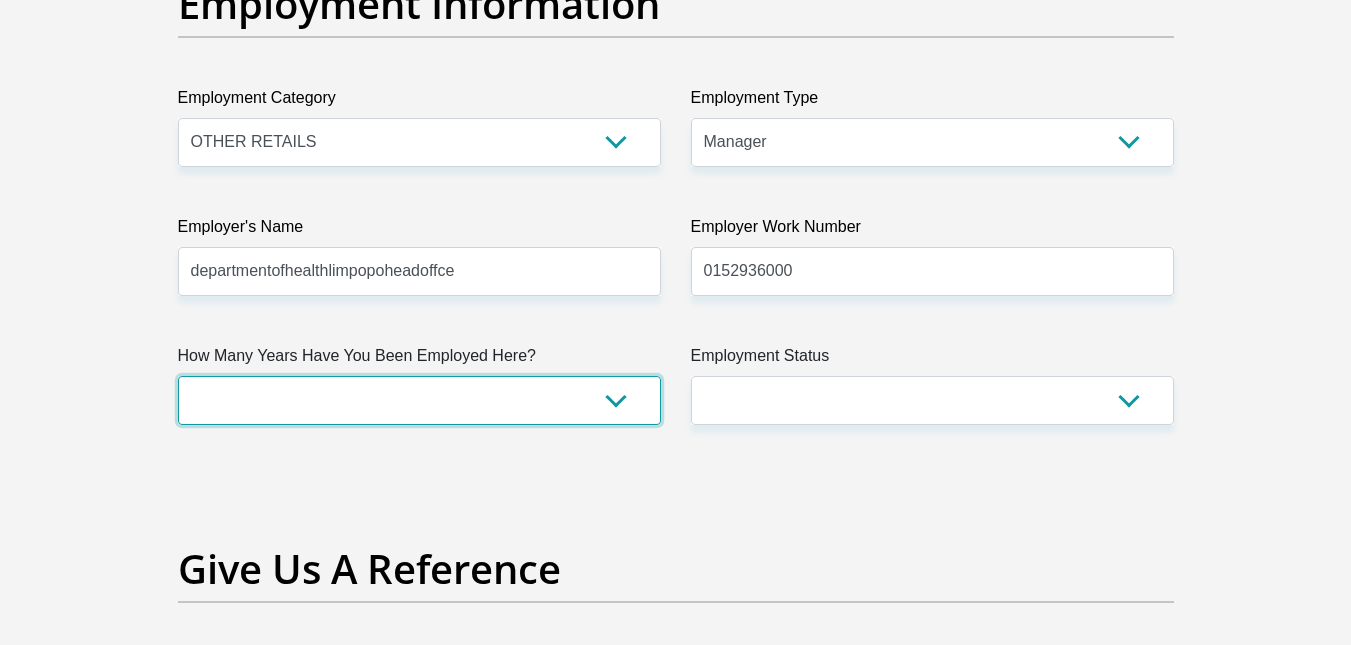 click on "less than 1 year
1-3 years
3-5 years
5+ years" at bounding box center (419, 400) 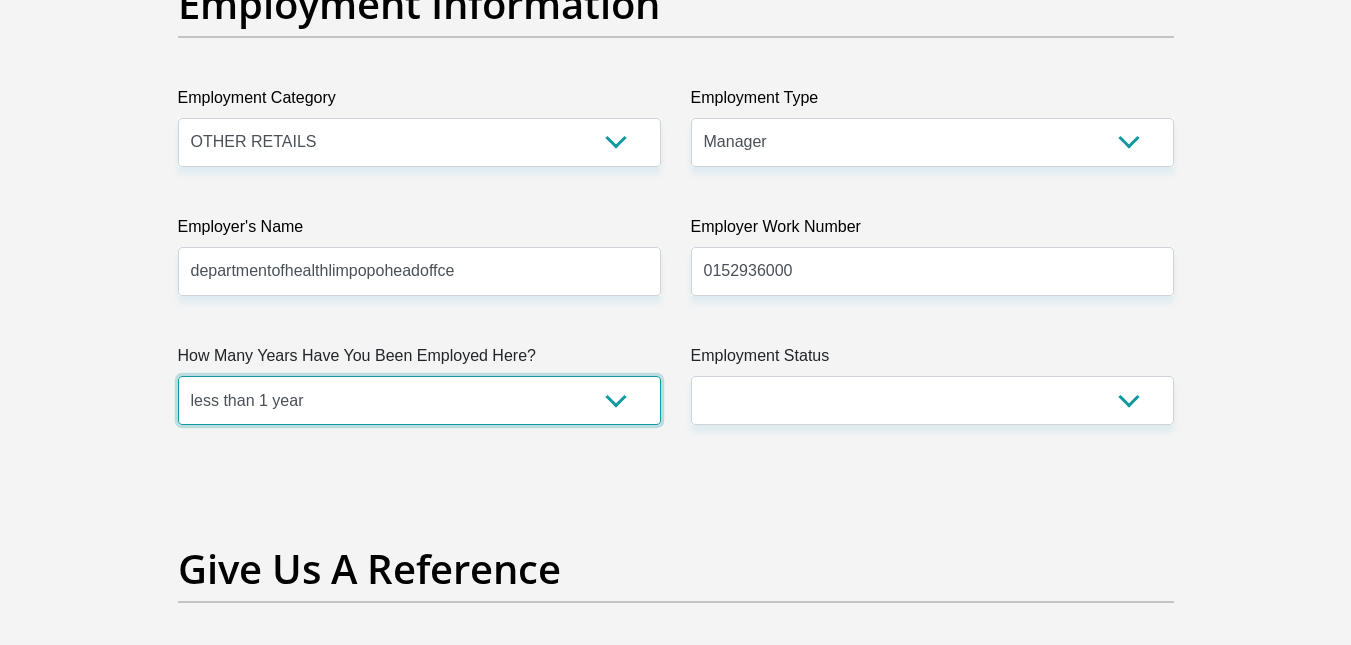 click on "less than 1 year
1-3 years
3-5 years
5+ years" at bounding box center [419, 400] 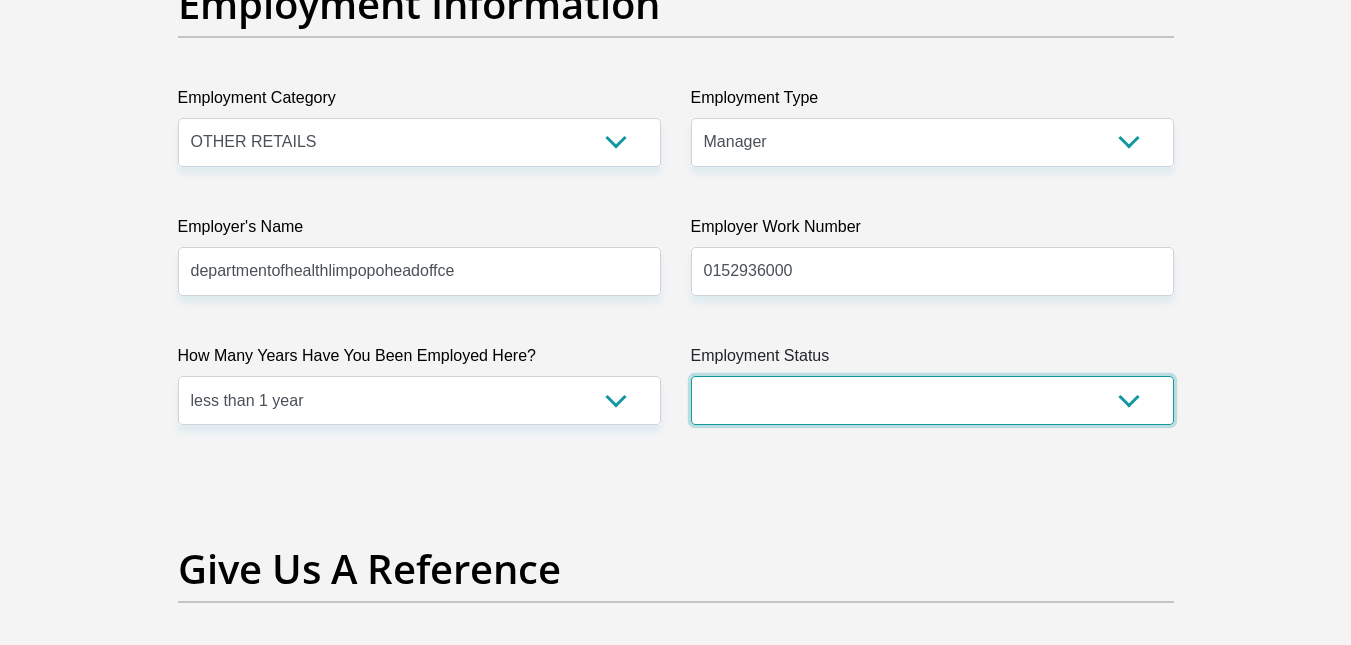 click on "Permanent/Full-time
Part-time/Casual
Contract Worker
Self-Employed
Housewife
Retired
Student
Medically Boarded
Disability
Unemployed" at bounding box center [932, 400] 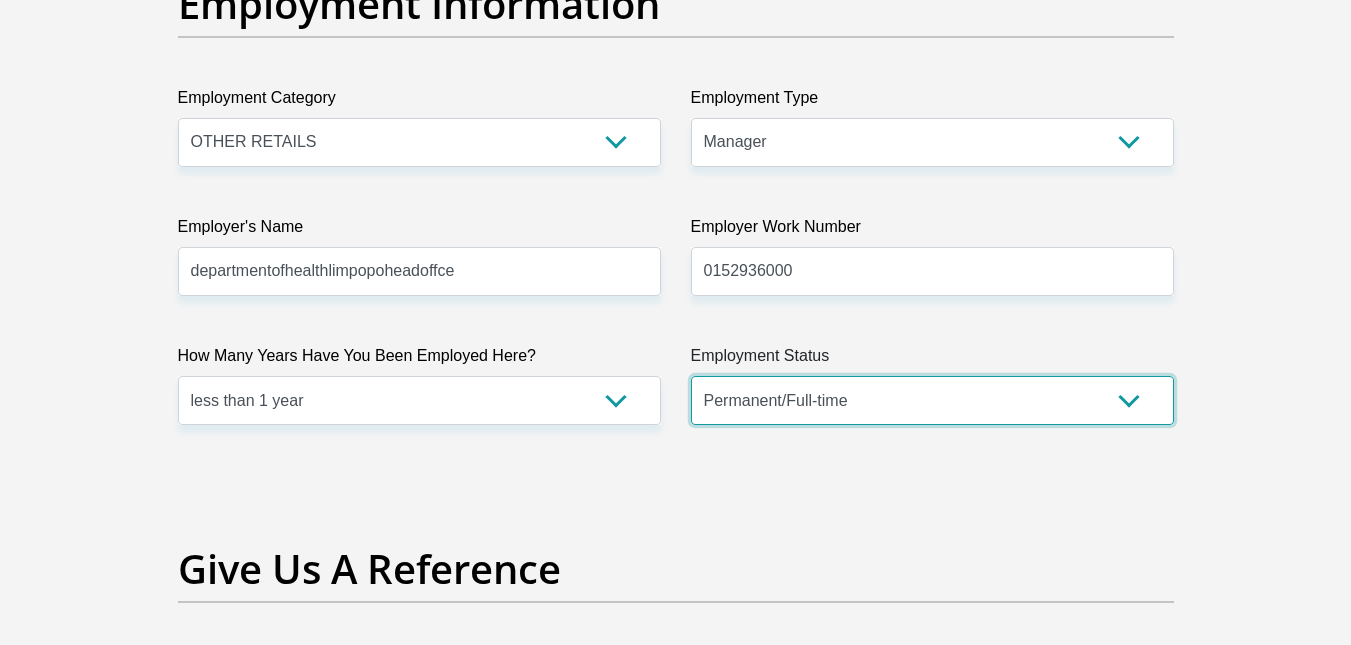 click on "Permanent/Full-time
Part-time/Casual
Contract Worker
Self-Employed
Housewife
Retired
Student
Medically Boarded
Disability
Unemployed" at bounding box center (932, 400) 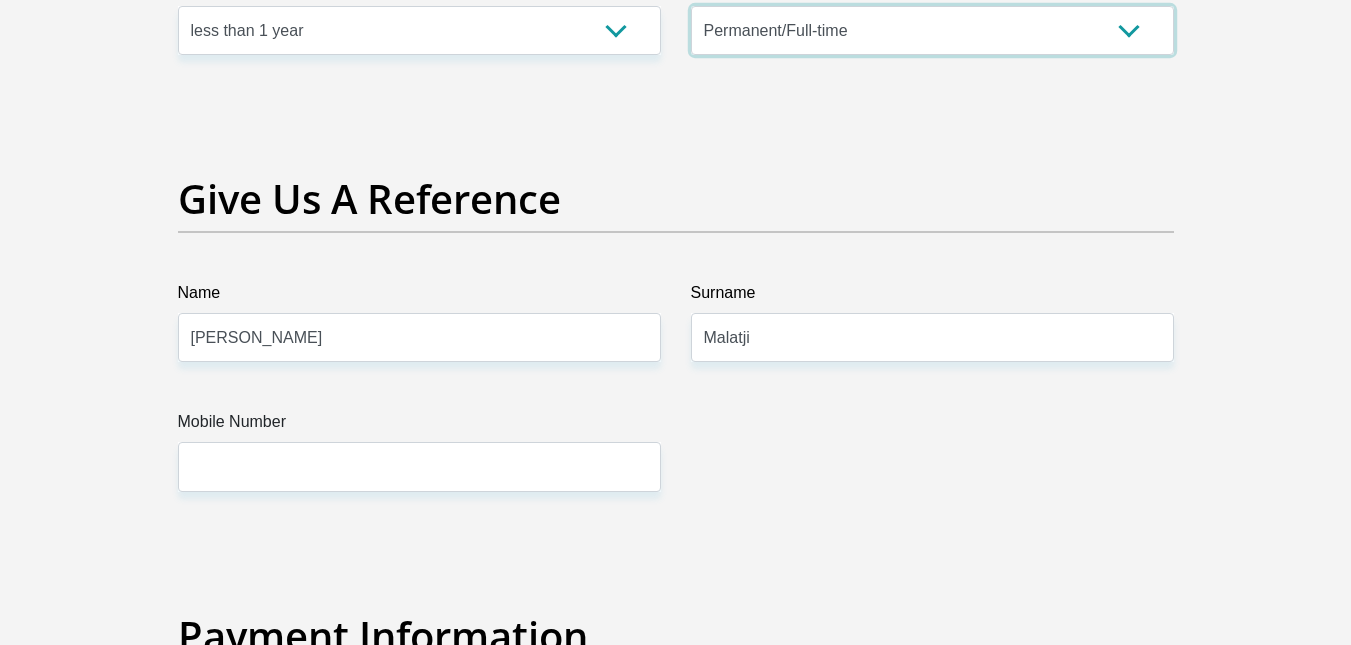 scroll, scrollTop: 4169, scrollLeft: 0, axis: vertical 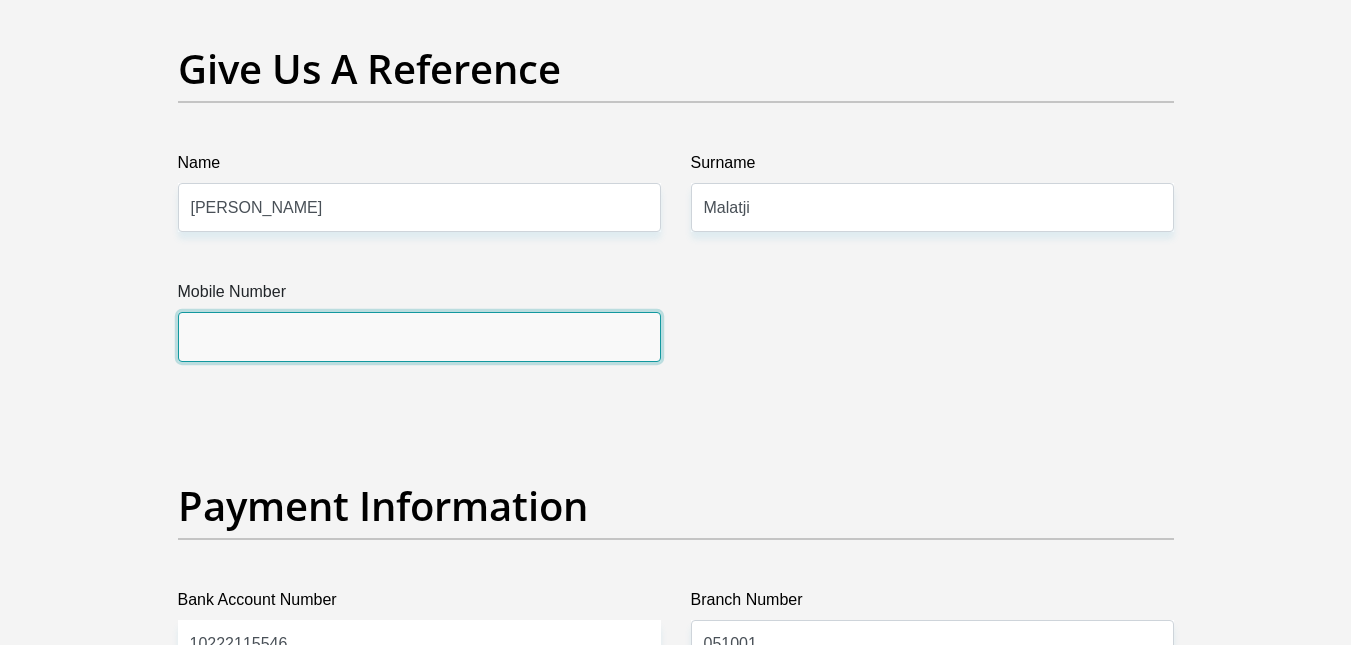 click on "Mobile Number" at bounding box center (419, 336) 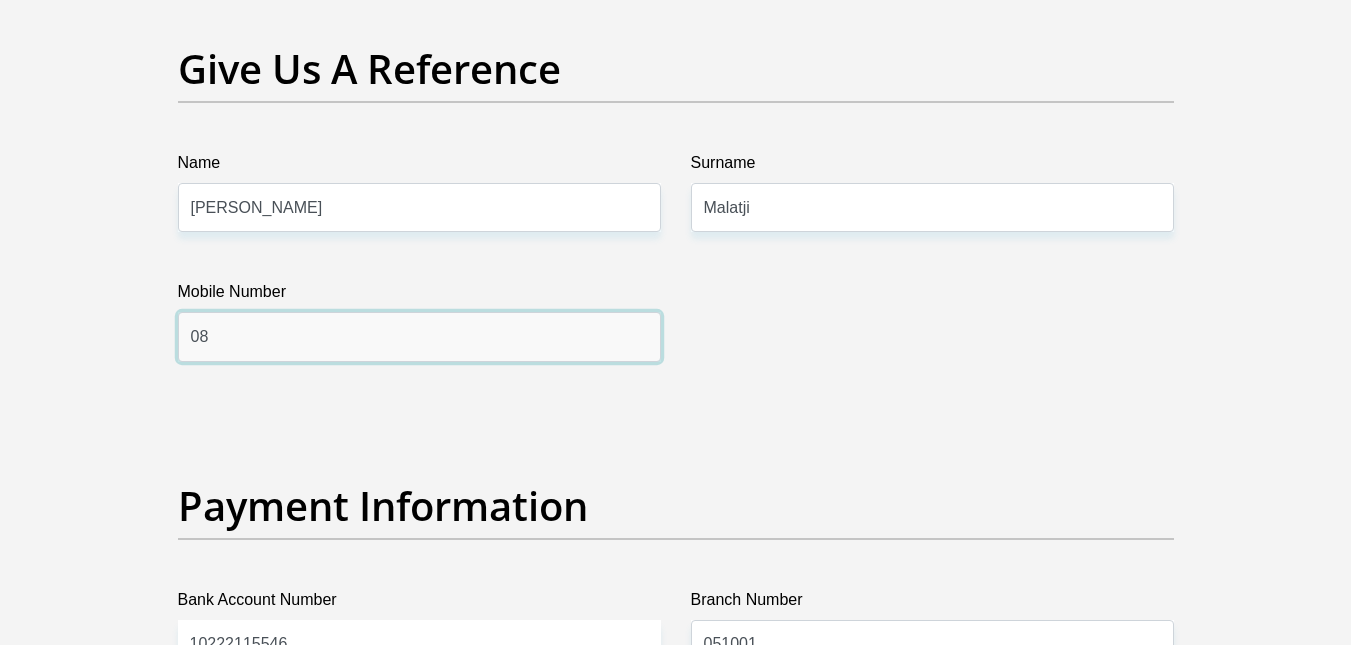 click on "Proceed" at bounding box center [837, 2746] 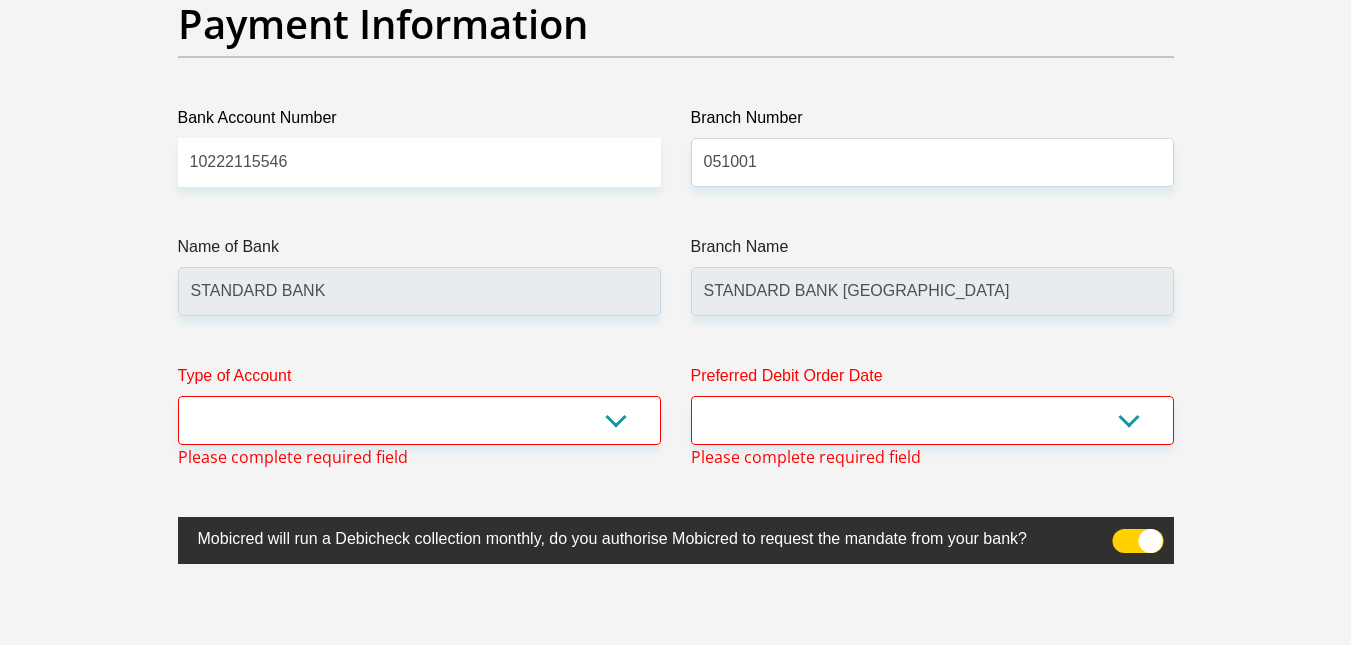 scroll, scrollTop: 4396, scrollLeft: 0, axis: vertical 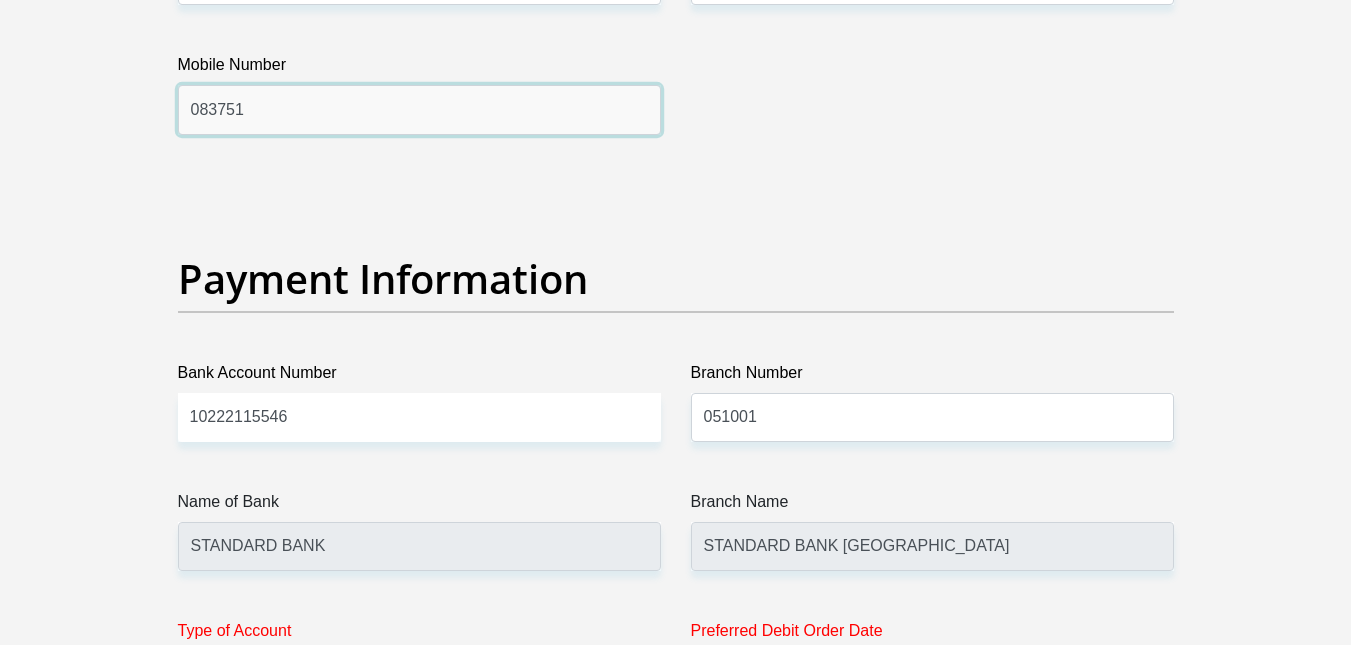 type on "0837511872" 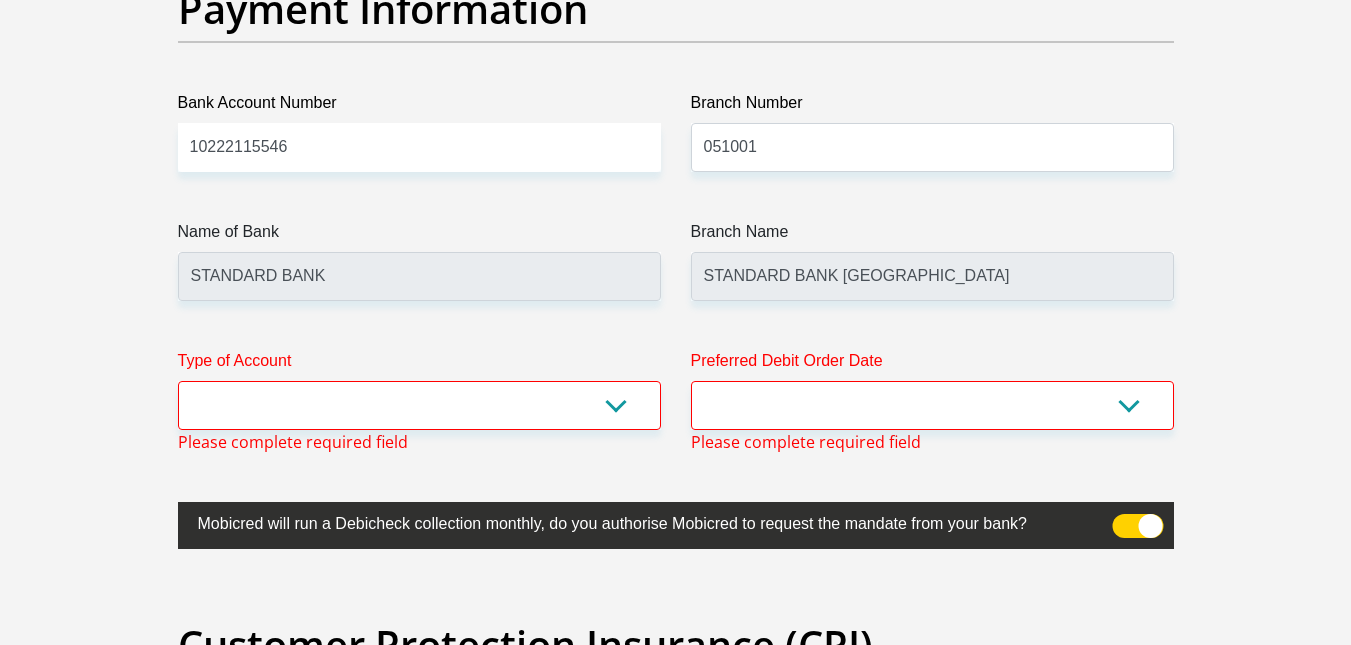 scroll, scrollTop: 4696, scrollLeft: 0, axis: vertical 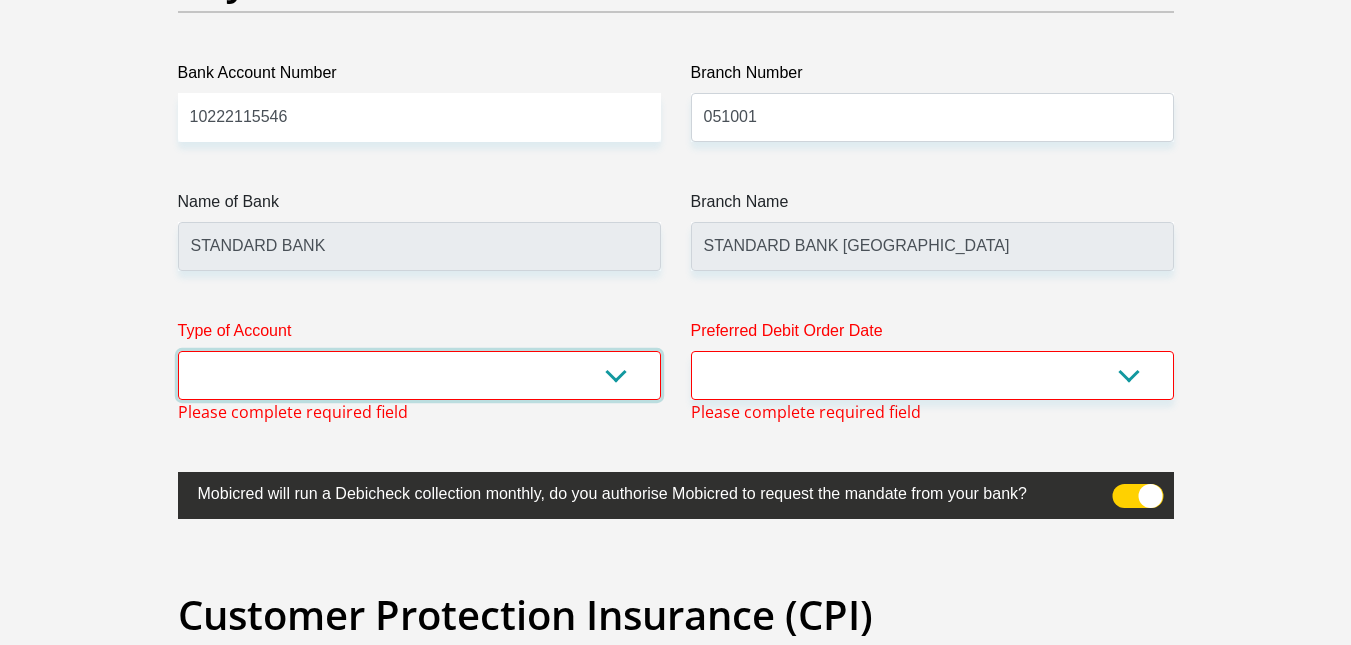 click on "Cheque
Savings" at bounding box center [419, 375] 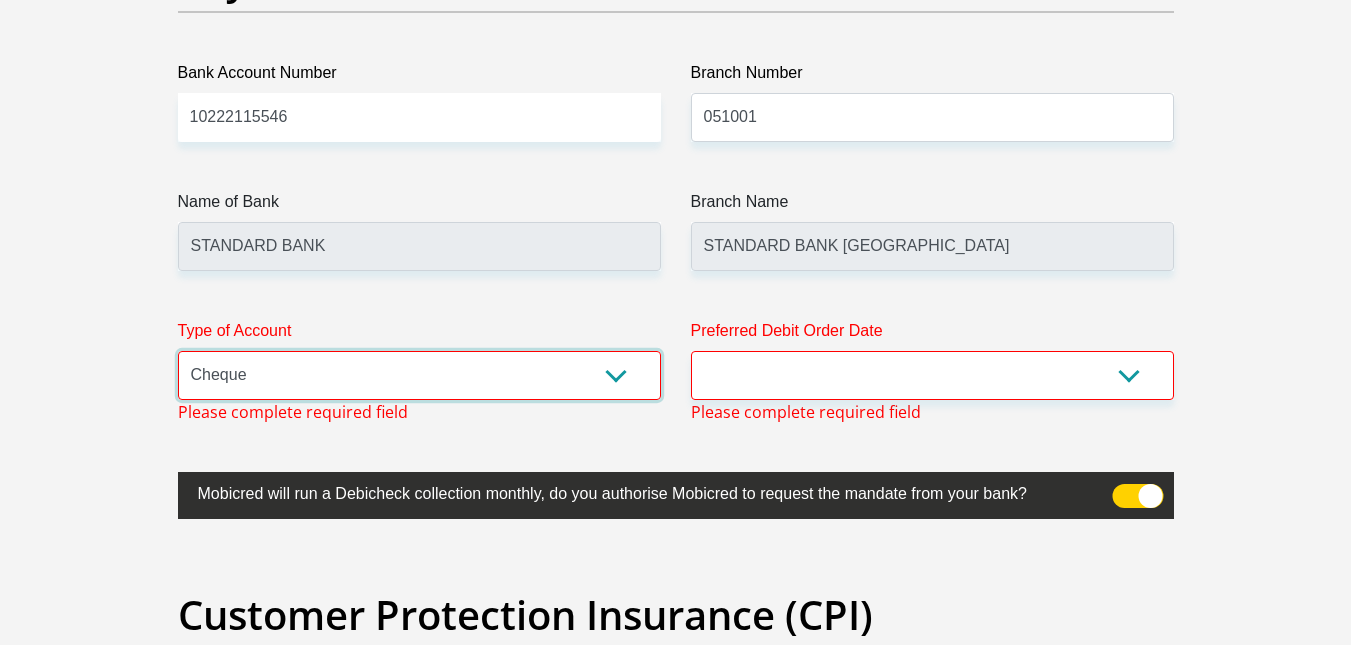 click on "Cheque
Savings" at bounding box center (419, 375) 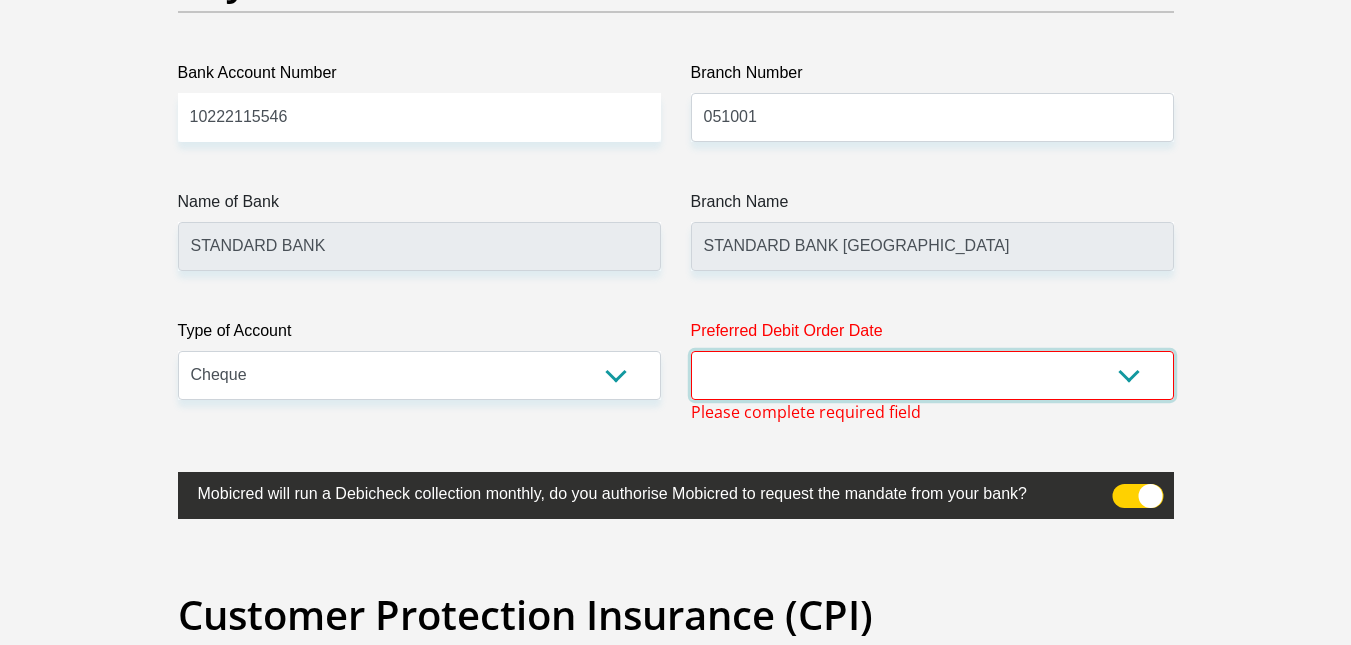 click on "1st
2nd
3rd
4th
5th
7th
18th
19th
20th
21st
22nd
23rd
24th
25th
26th
27th
28th
29th
30th" at bounding box center [932, 375] 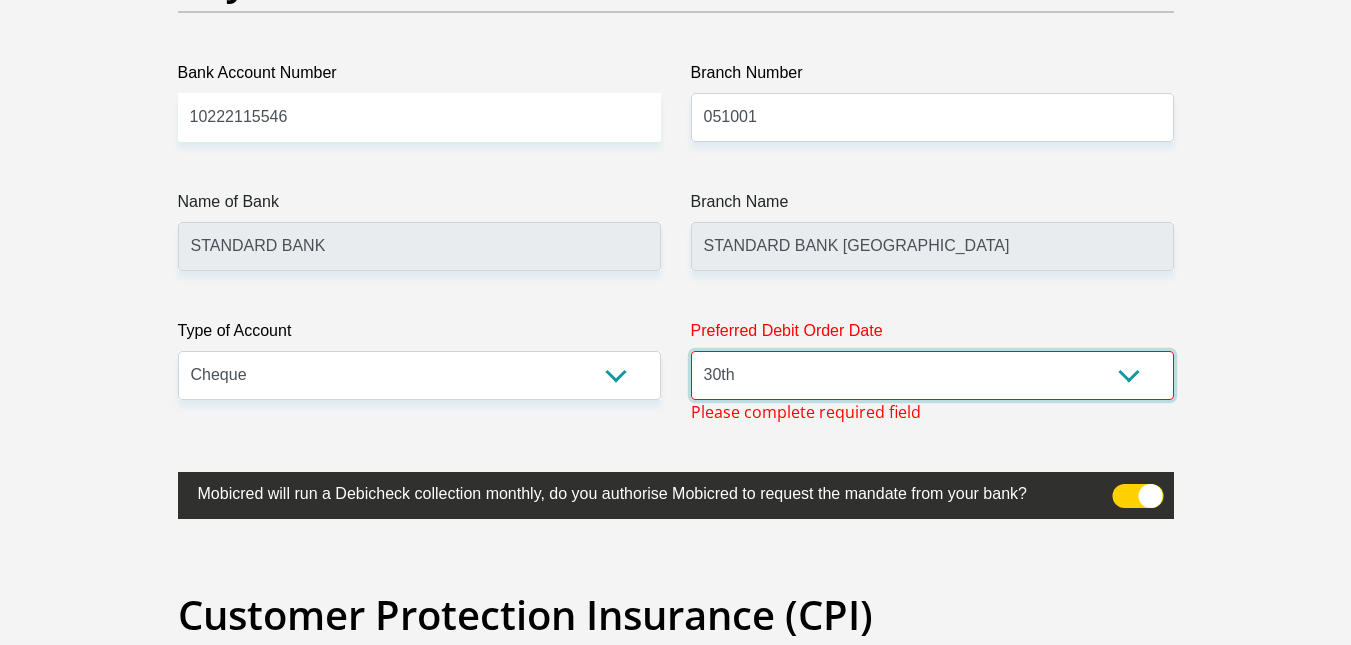 click on "1st
2nd
3rd
4th
5th
7th
18th
19th
20th
21st
22nd
23rd
24th
25th
26th
27th
28th
29th
30th" at bounding box center [932, 375] 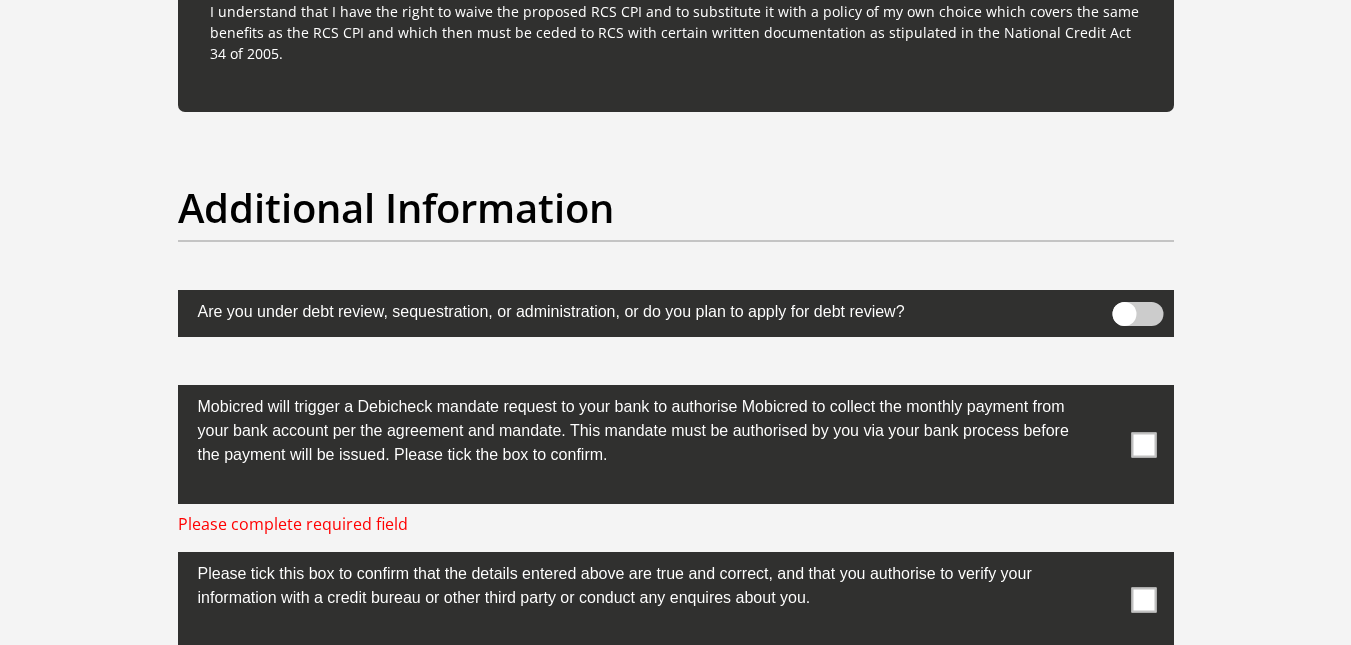 scroll, scrollTop: 6196, scrollLeft: 0, axis: vertical 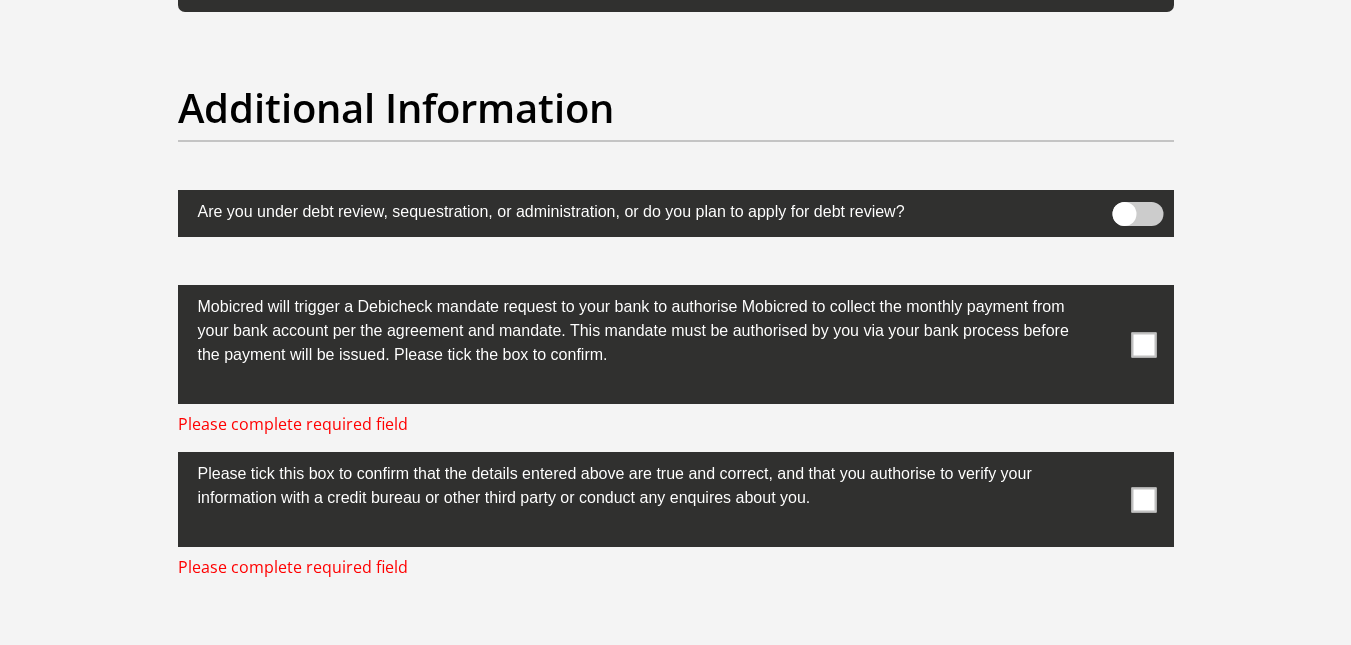 click at bounding box center [1143, 344] 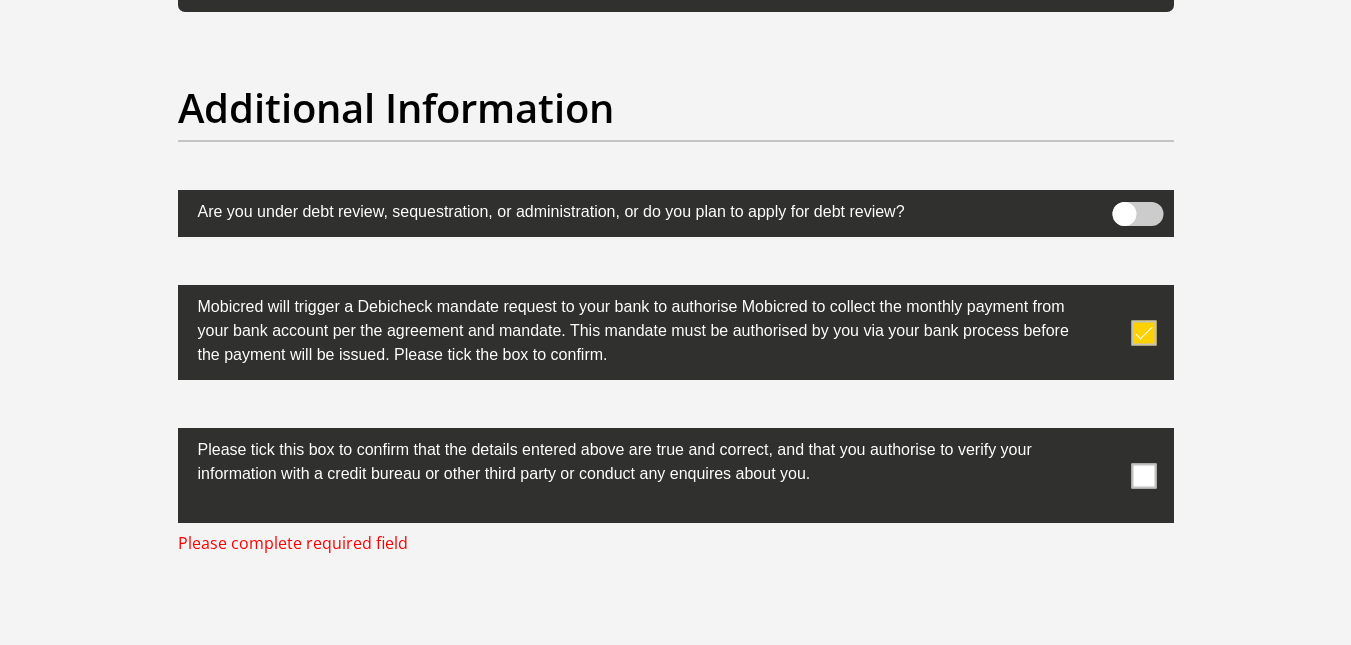 click at bounding box center [1143, 475] 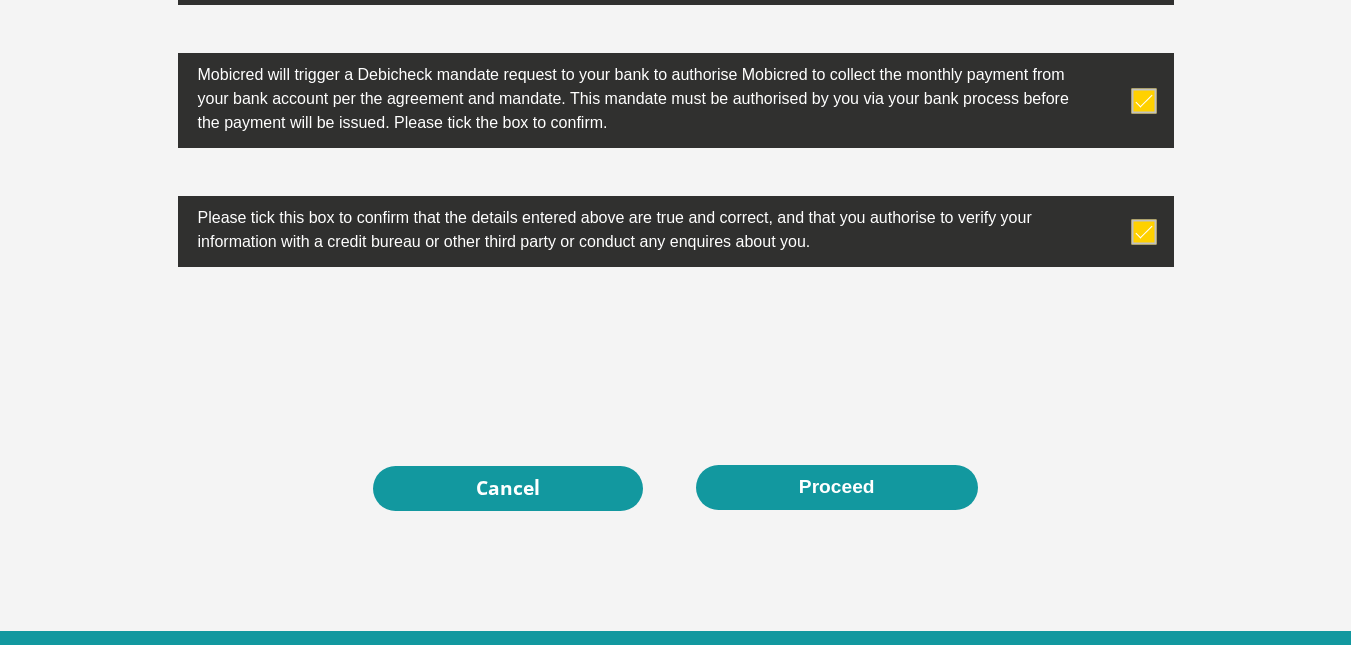 scroll, scrollTop: 6496, scrollLeft: 0, axis: vertical 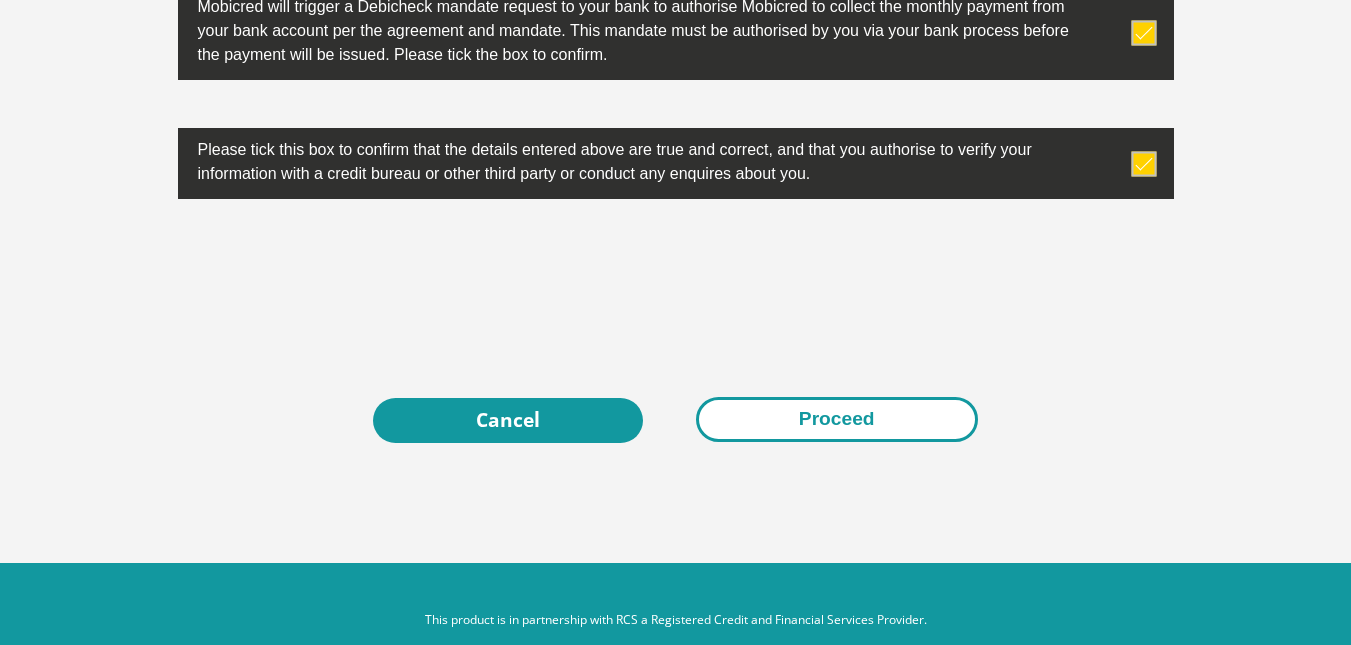 click on "Proceed" at bounding box center (837, 419) 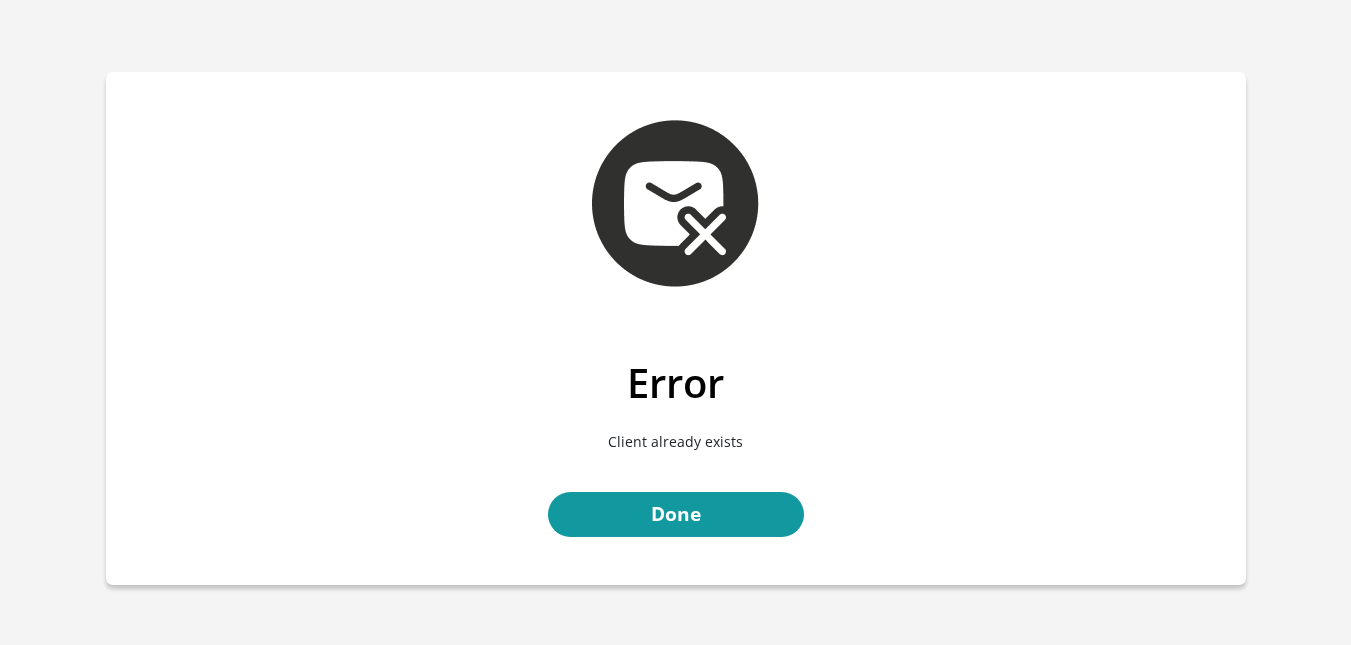 scroll, scrollTop: 0, scrollLeft: 0, axis: both 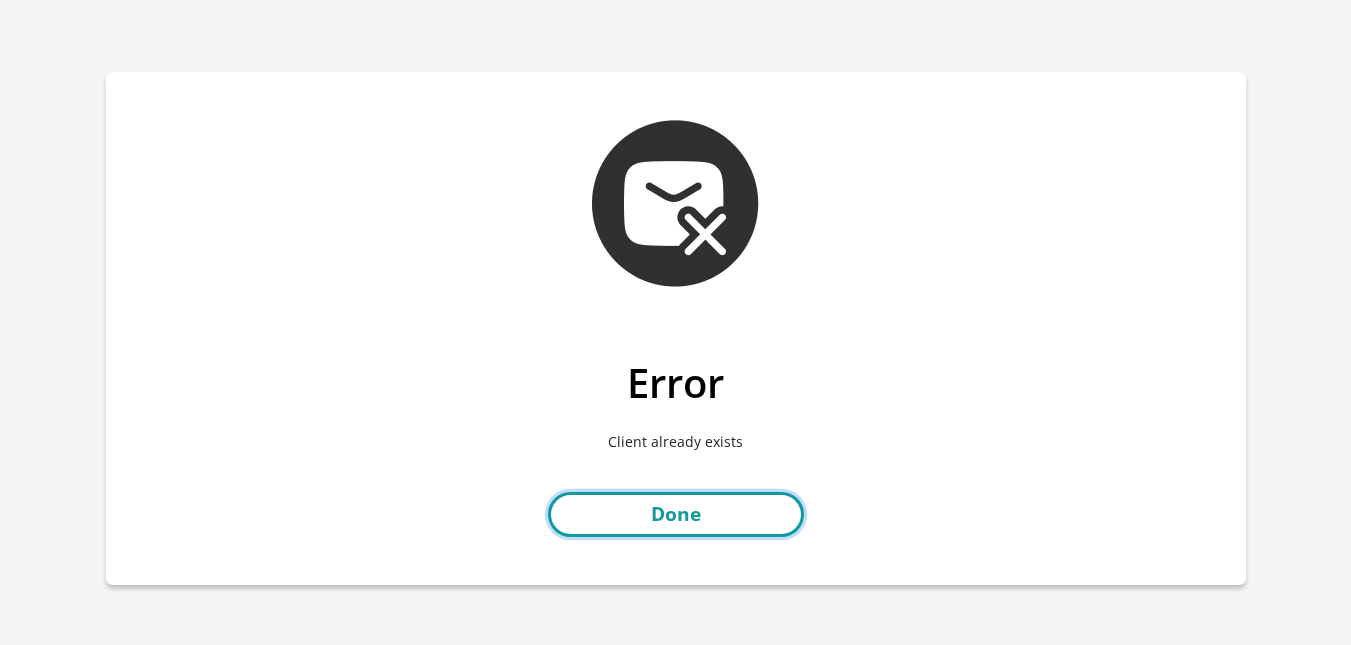 click on "Done" at bounding box center (676, 514) 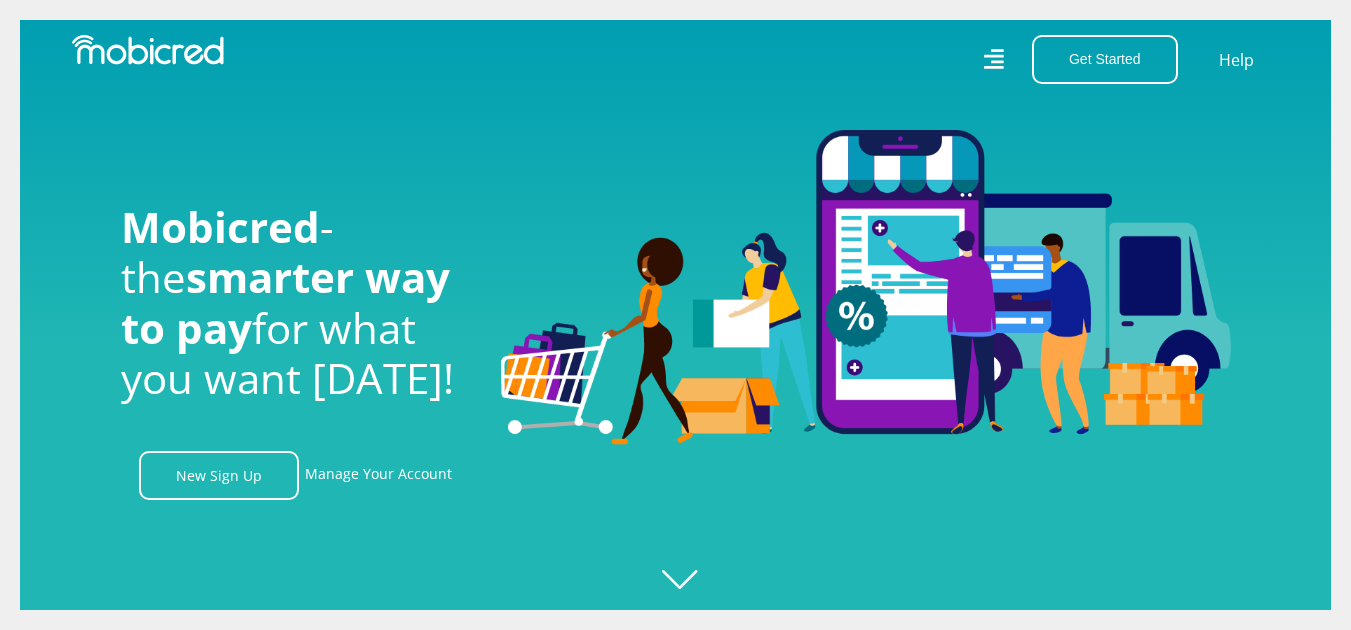 scroll, scrollTop: 0, scrollLeft: 0, axis: both 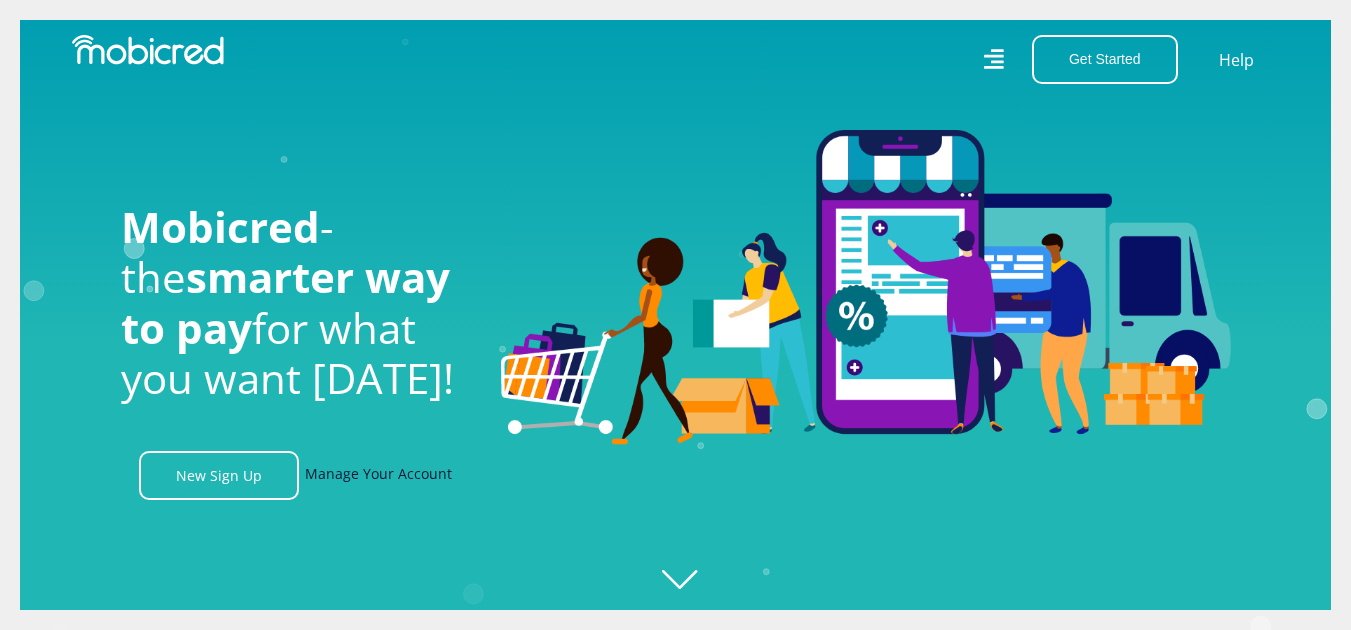 click on "Manage Your Account" at bounding box center (378, 475) 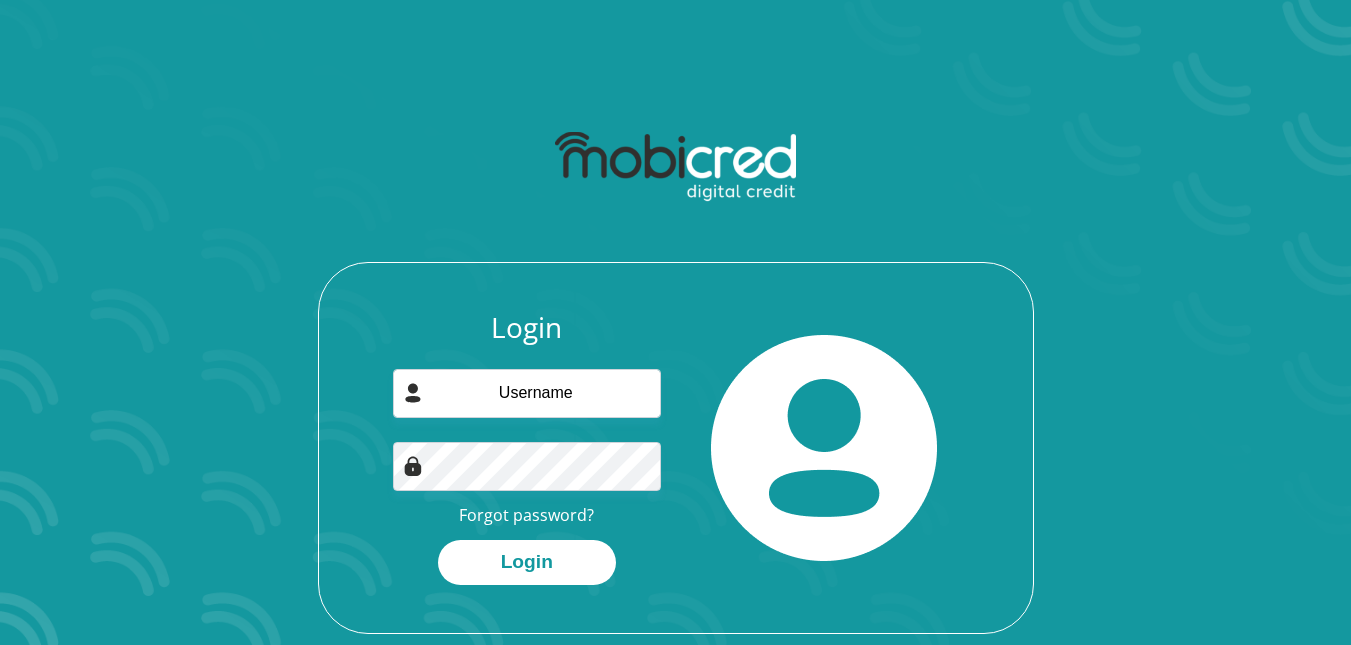 scroll, scrollTop: 0, scrollLeft: 0, axis: both 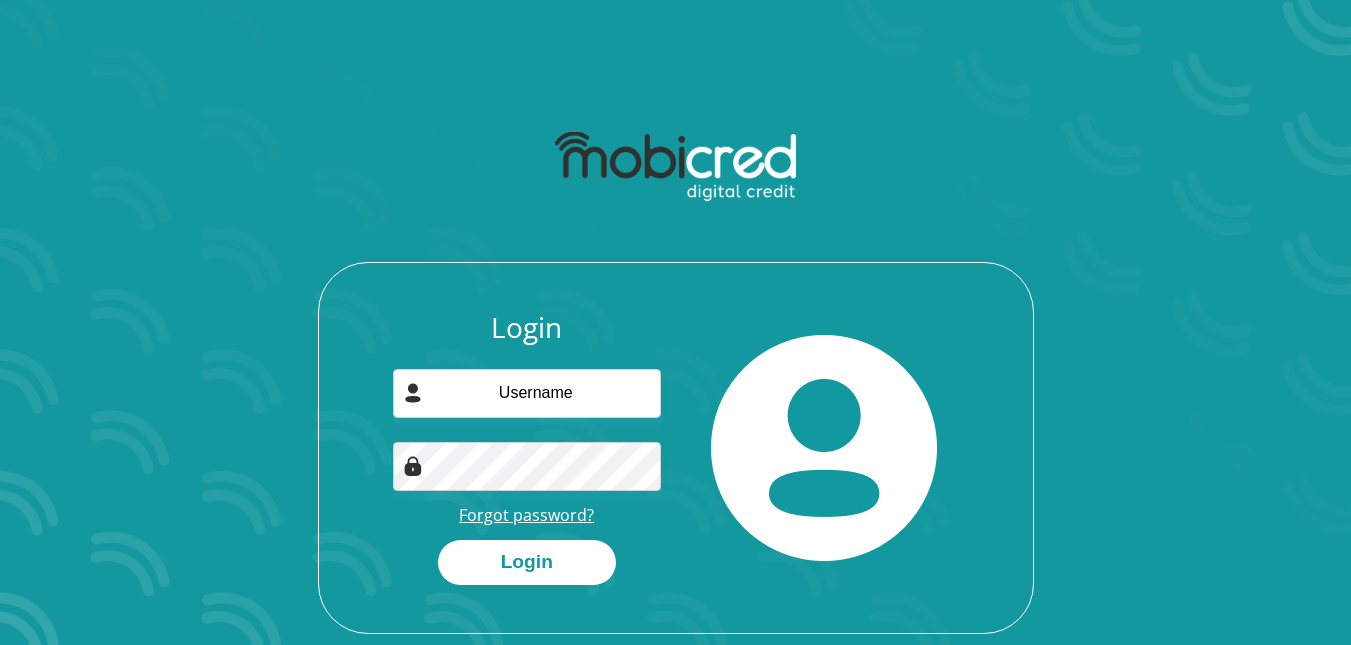 click on "Forgot password?" at bounding box center [526, 515] 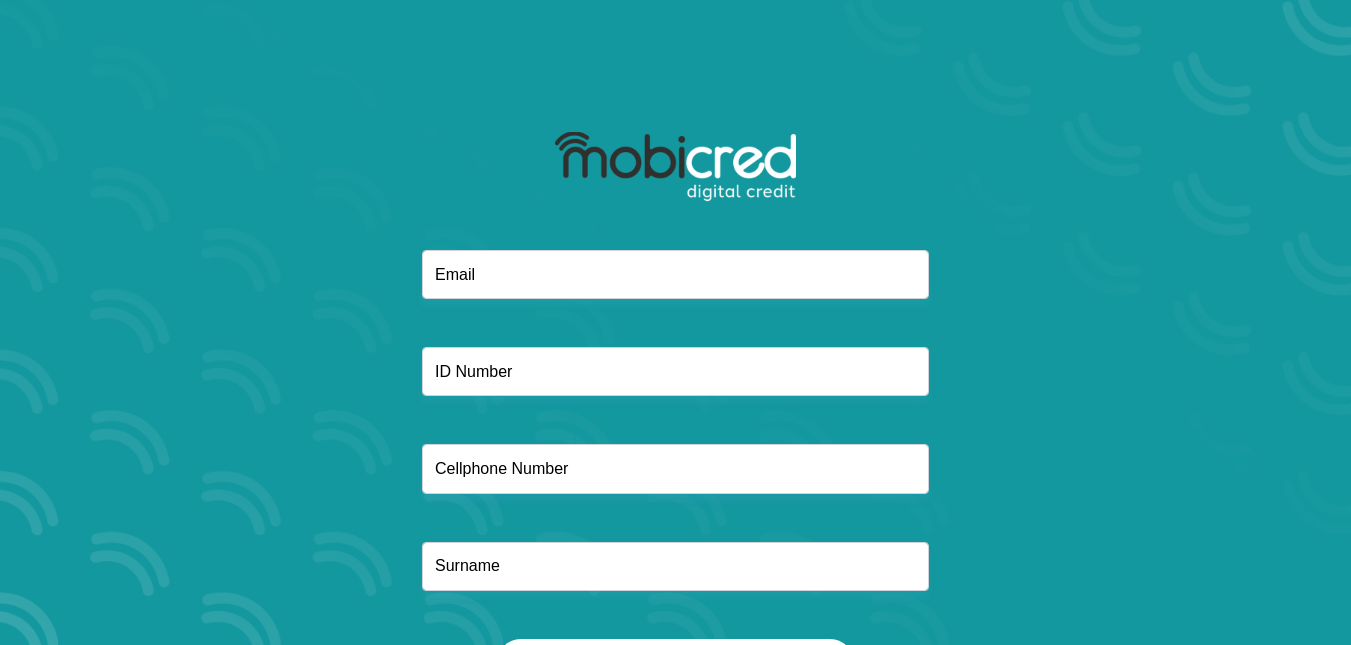 scroll, scrollTop: 0, scrollLeft: 0, axis: both 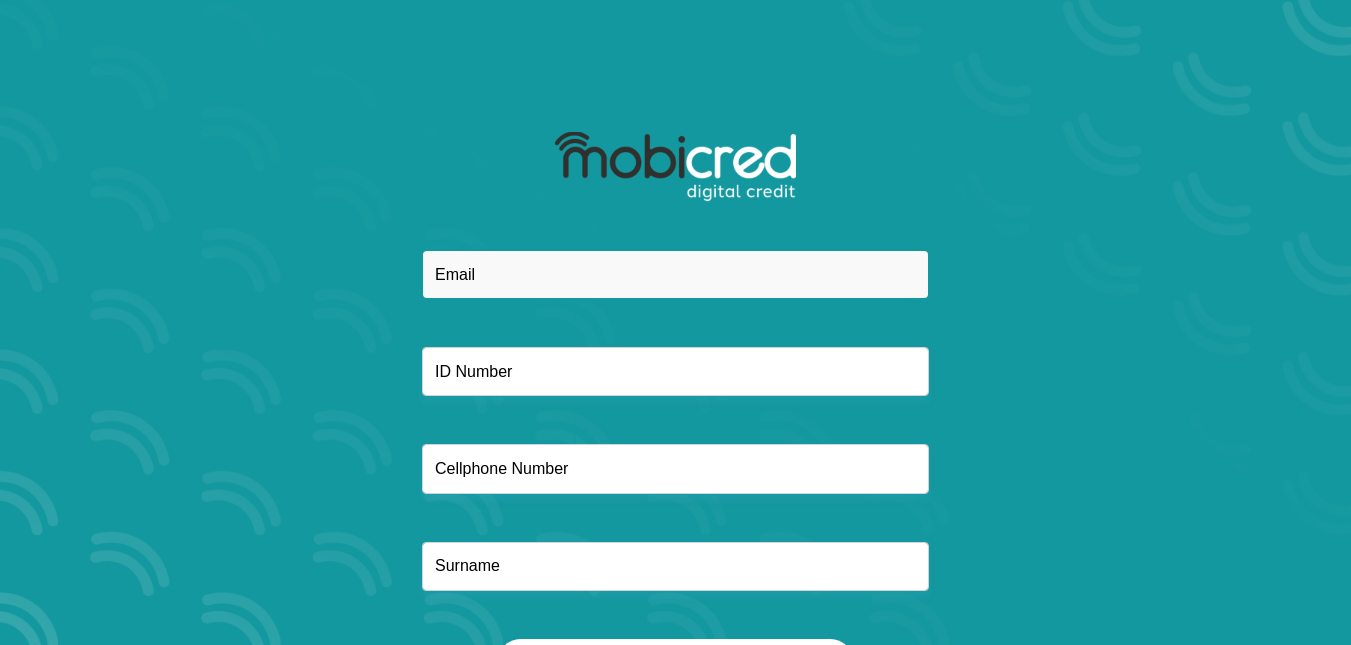 click at bounding box center [675, 274] 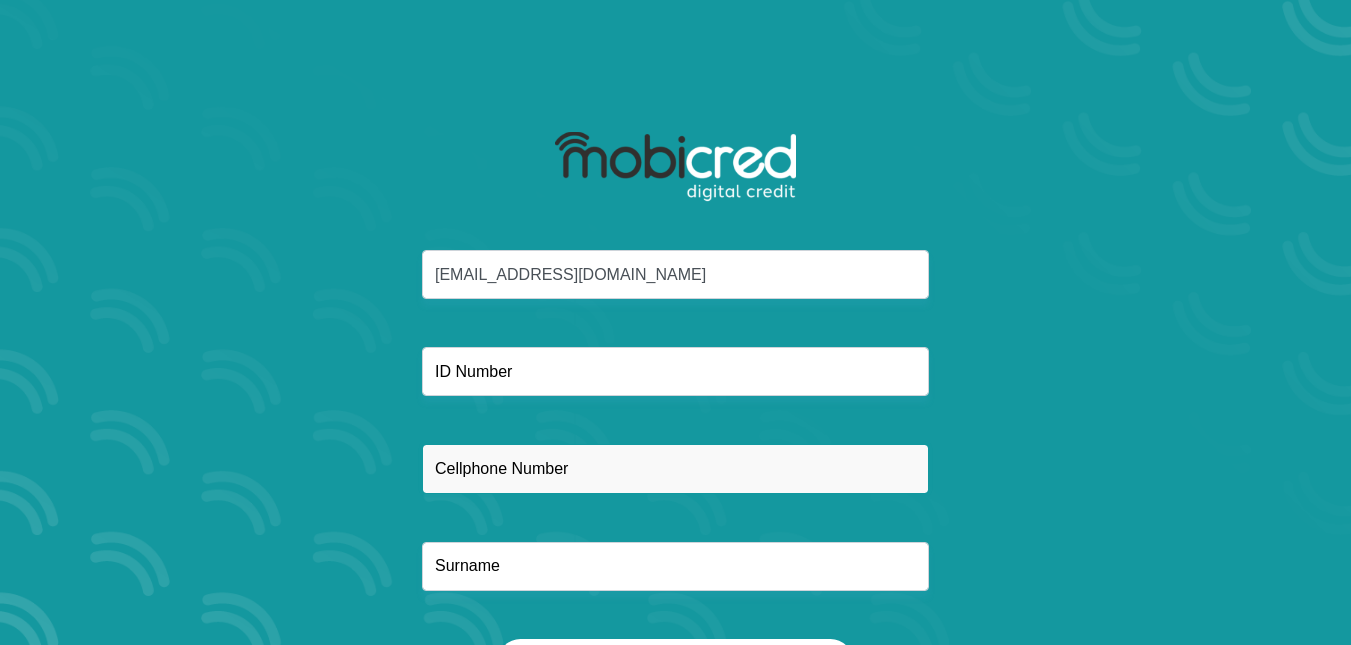 type on "0849193705" 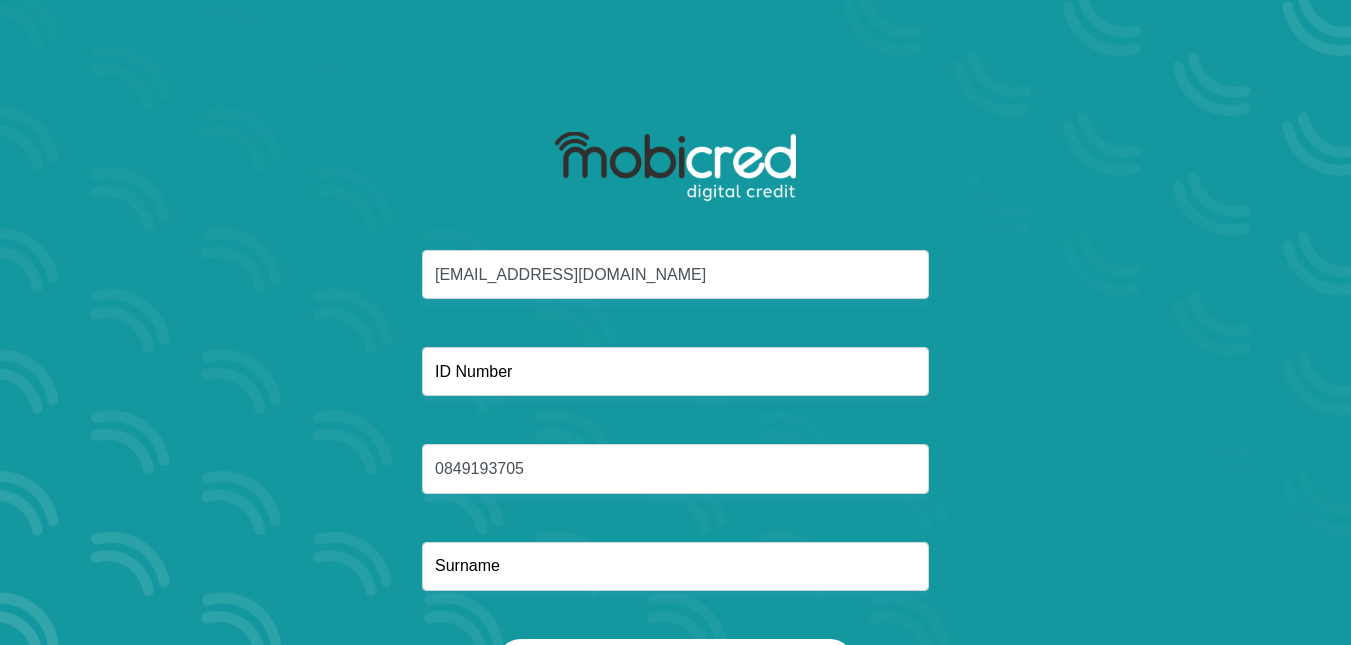 type on "Matlala" 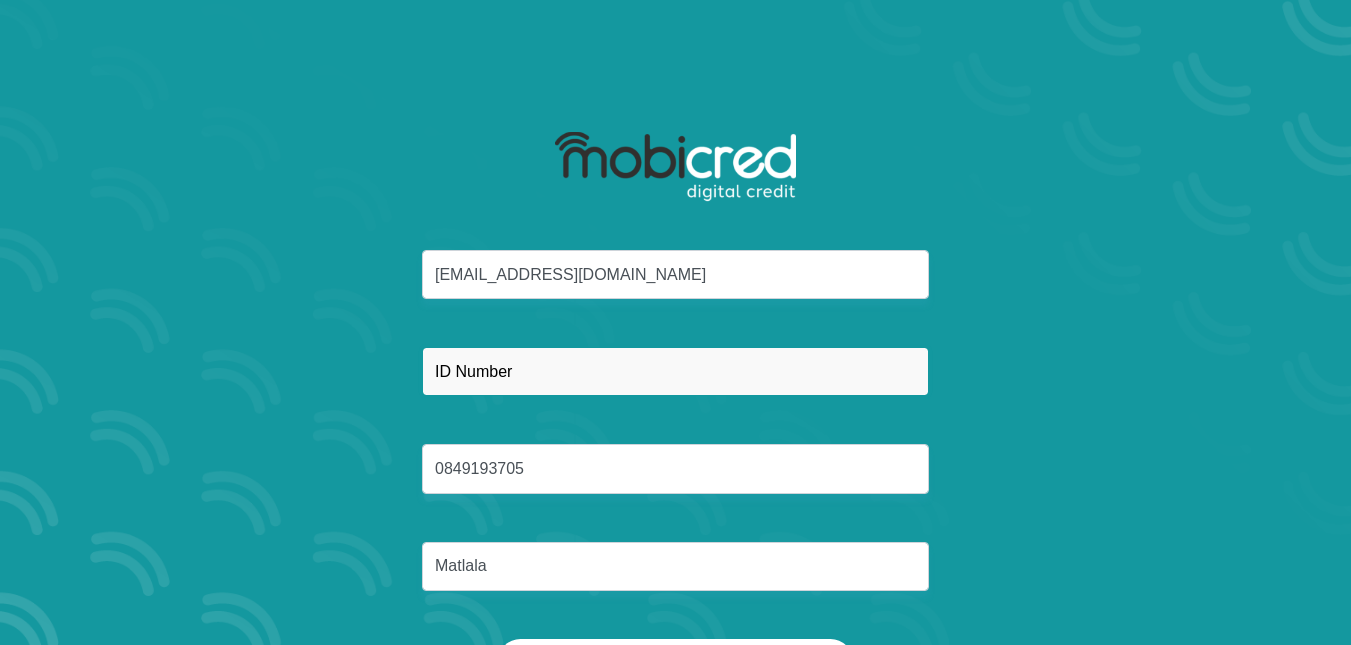 click at bounding box center [675, 371] 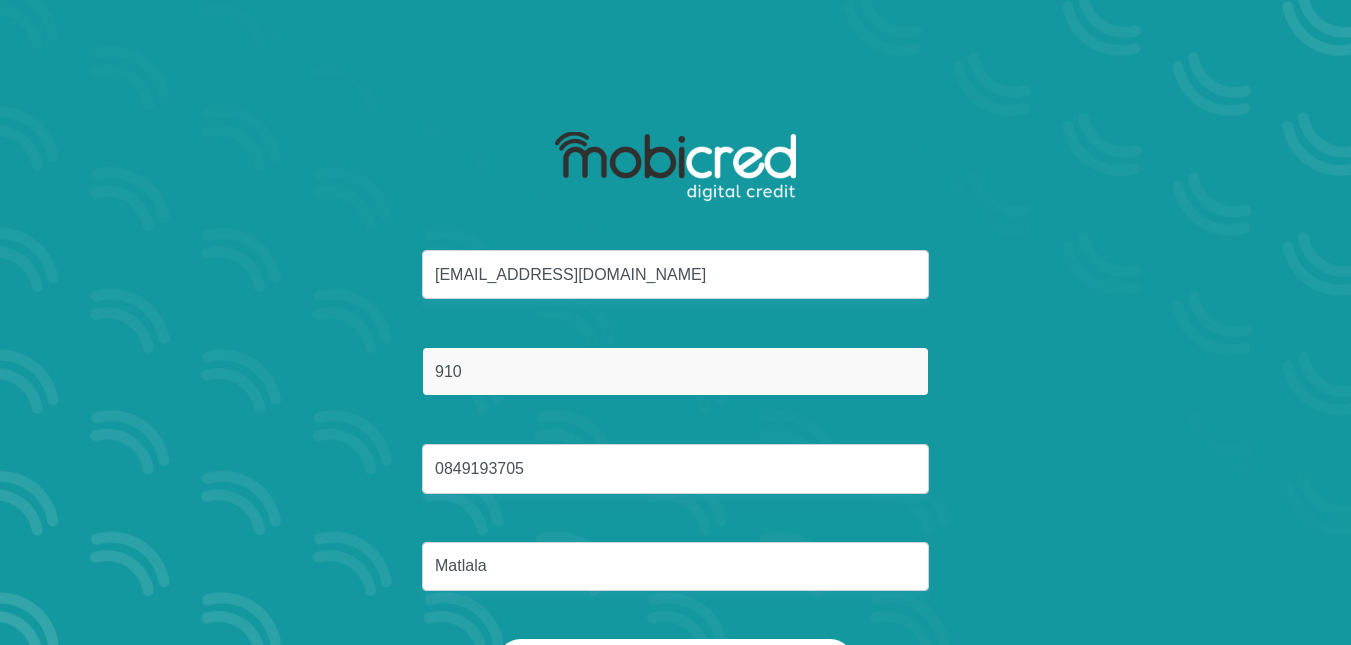 type on "9107220879088" 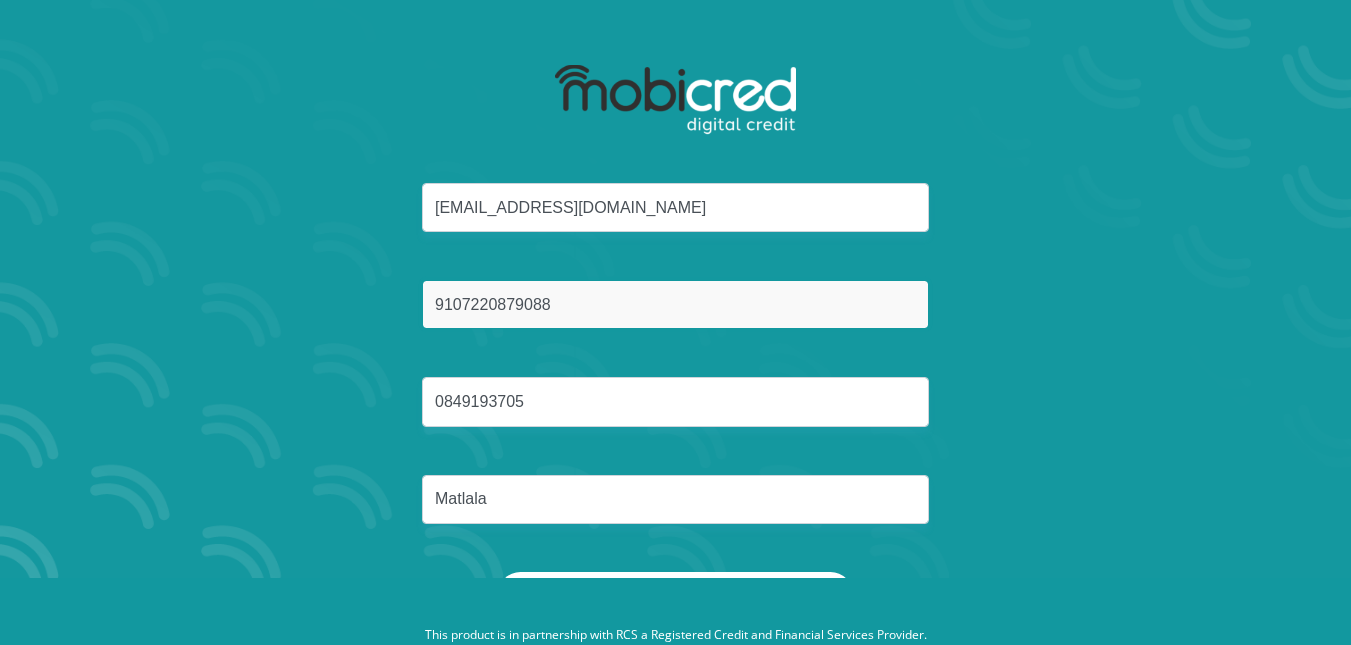 scroll, scrollTop: 114, scrollLeft: 0, axis: vertical 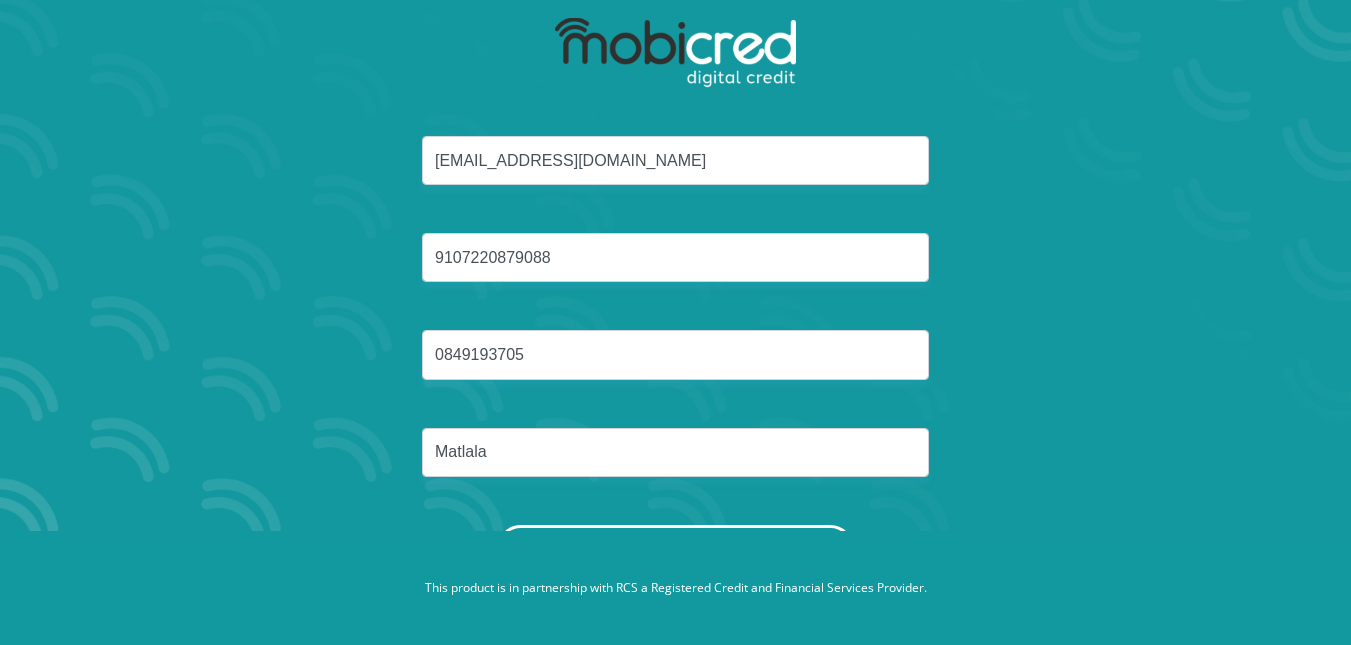 click on "Reset Password" at bounding box center (675, 547) 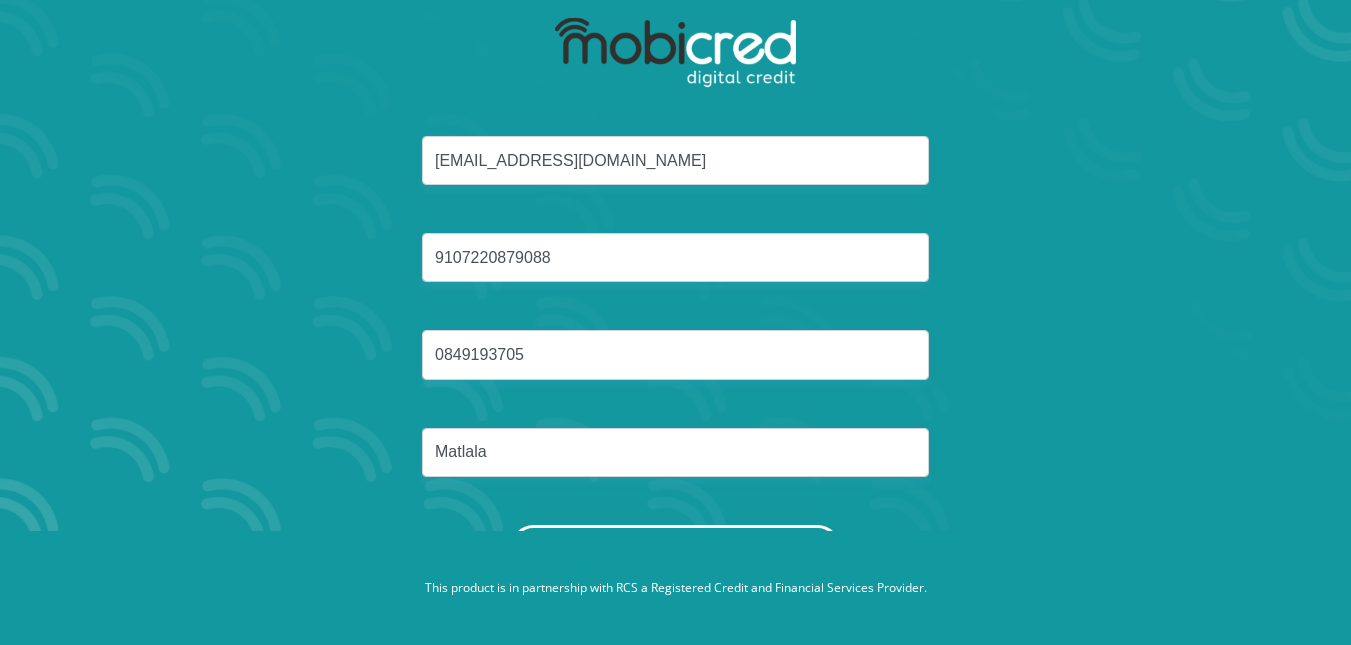 scroll, scrollTop: 0, scrollLeft: 0, axis: both 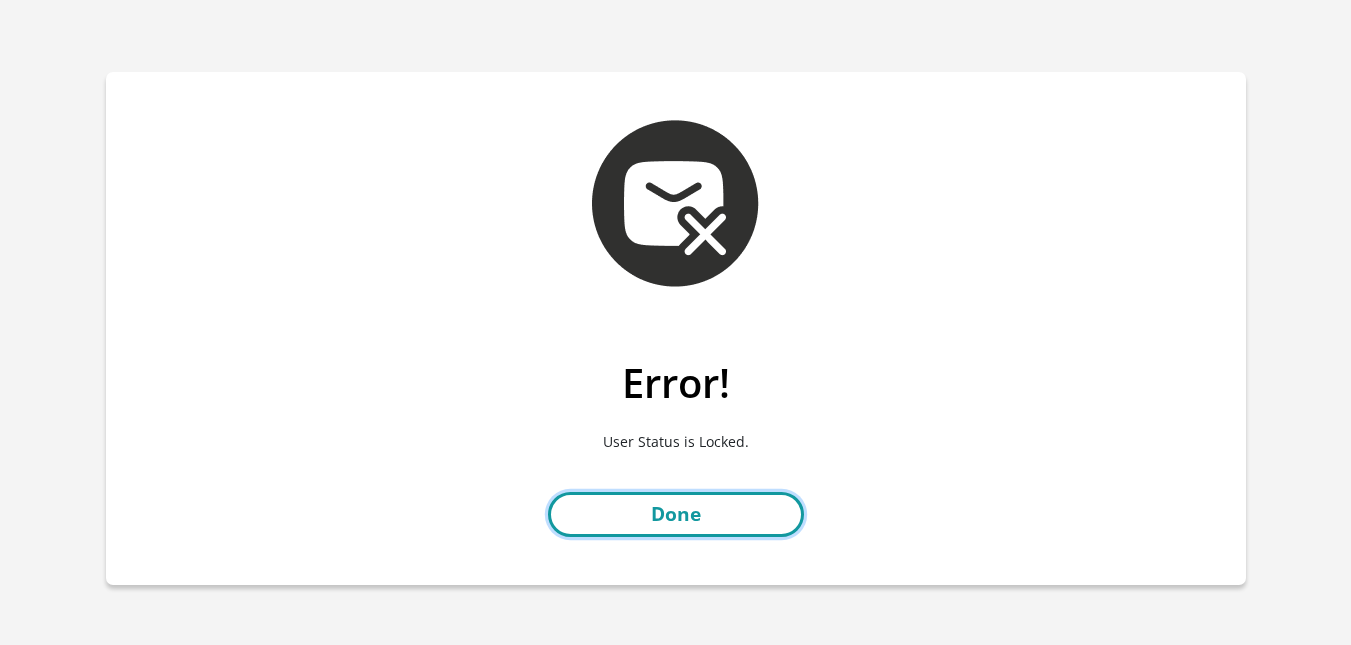 click on "Done" at bounding box center [676, 514] 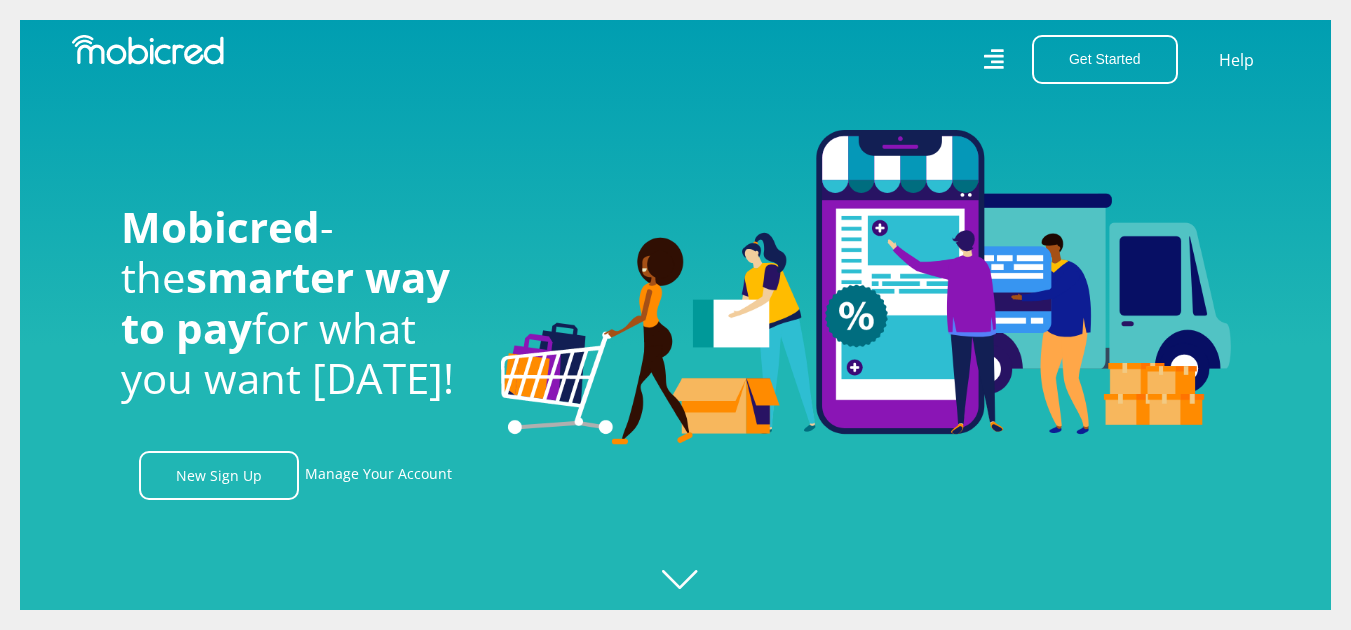 scroll, scrollTop: 0, scrollLeft: 0, axis: both 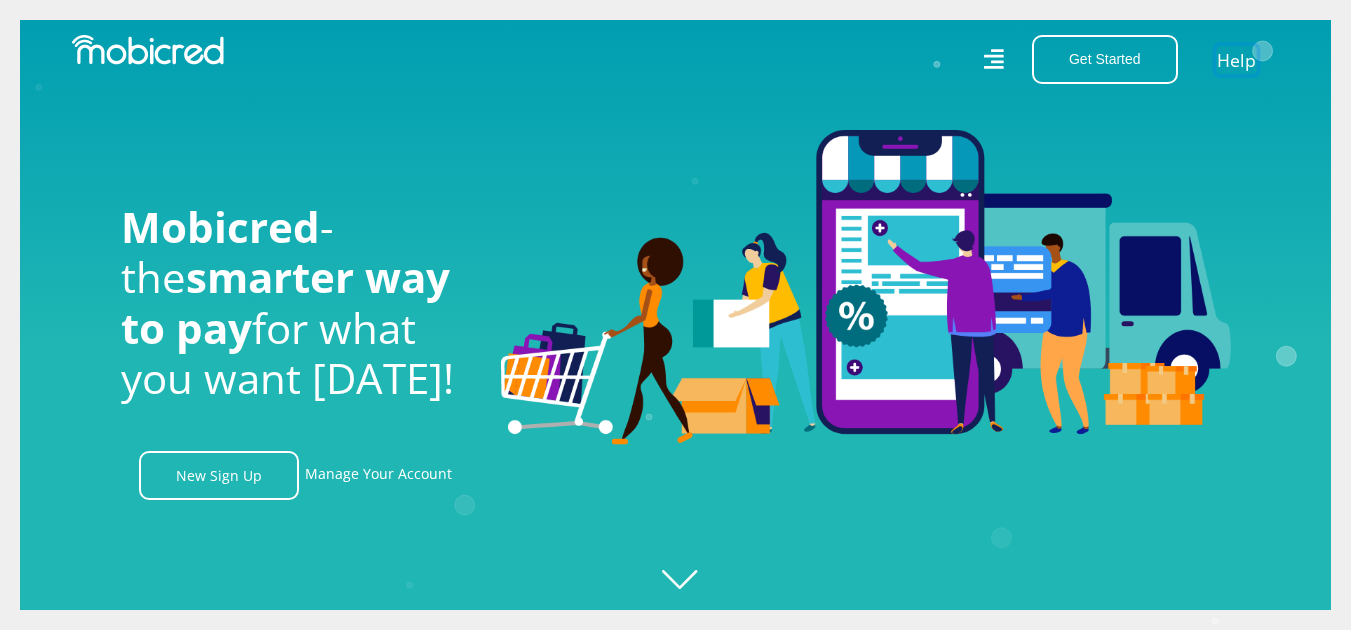 click on "Help" at bounding box center (1236, 59) 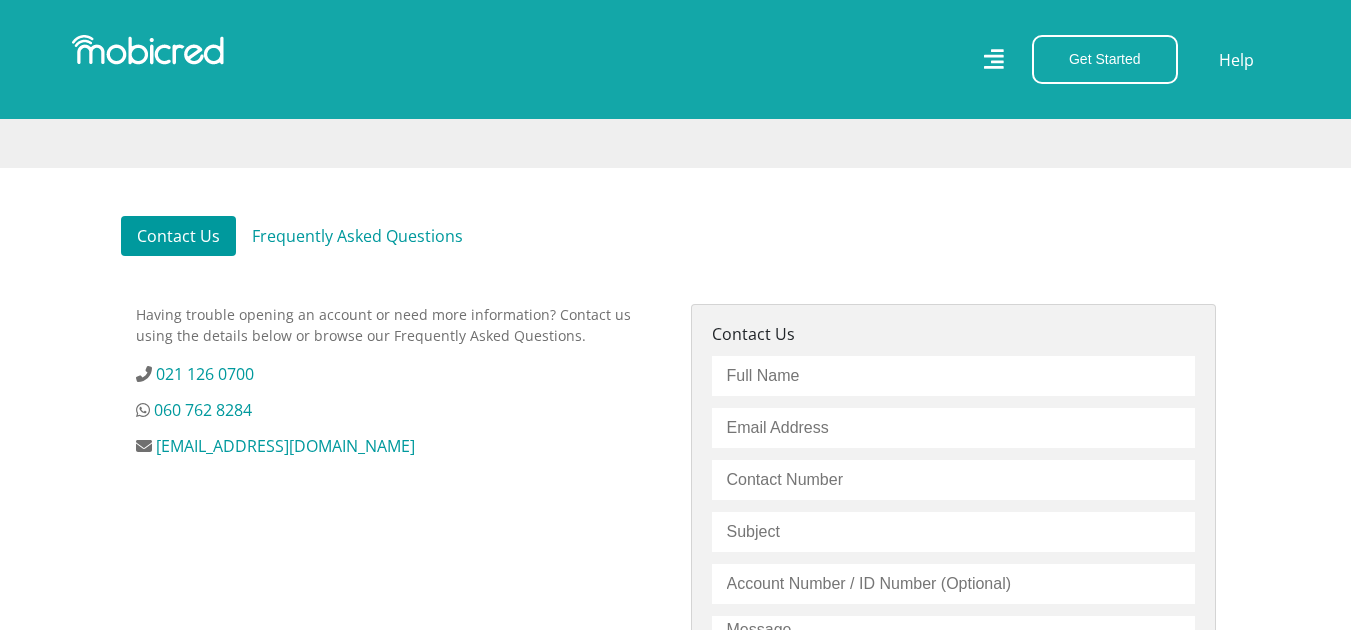 scroll, scrollTop: 600, scrollLeft: 0, axis: vertical 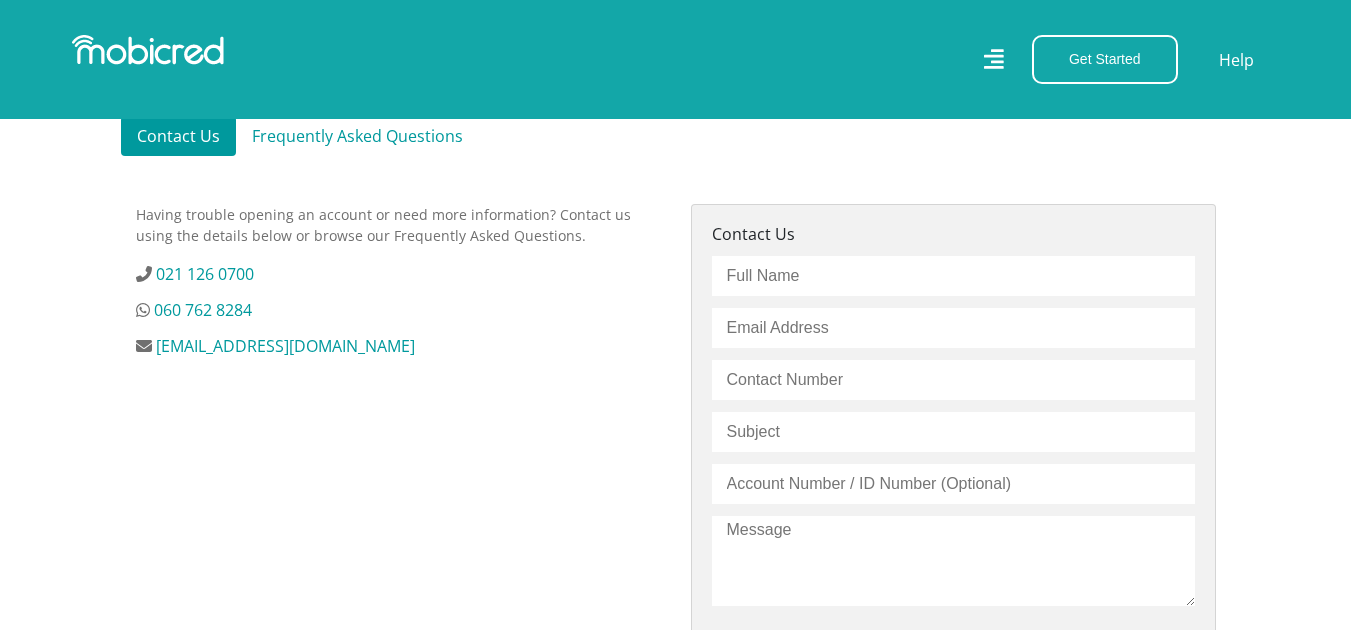 click at bounding box center (953, 276) 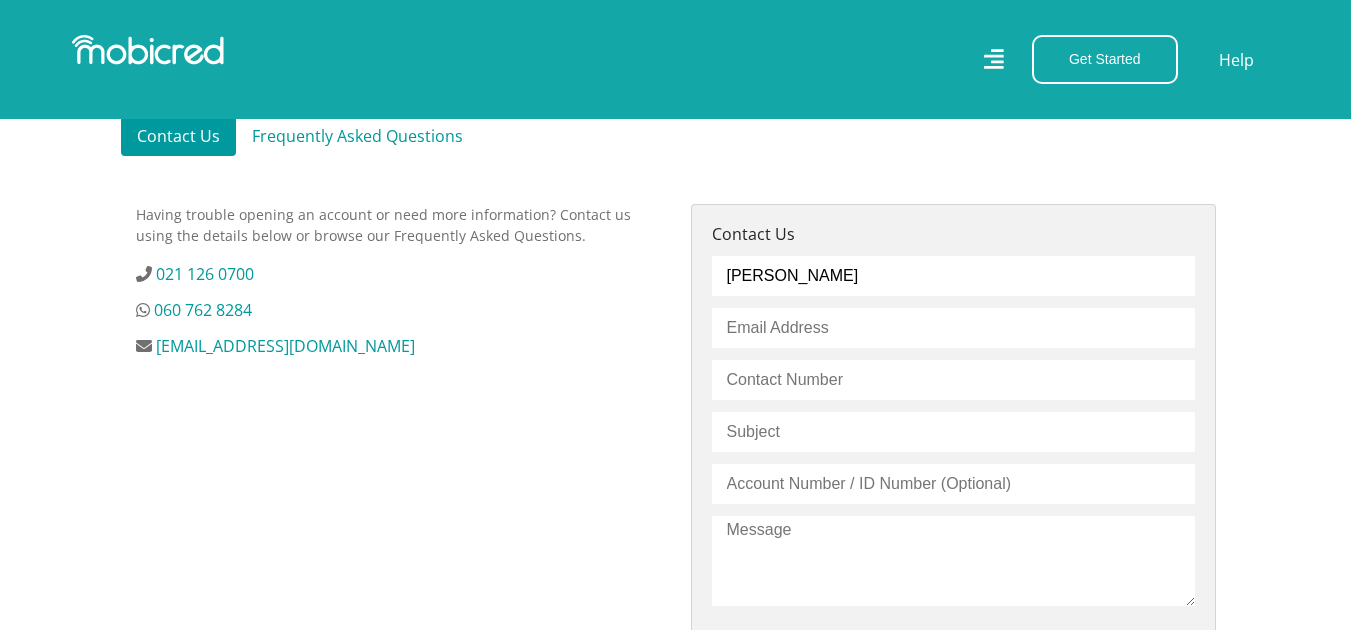 type on "[EMAIL_ADDRESS][DOMAIN_NAME]" 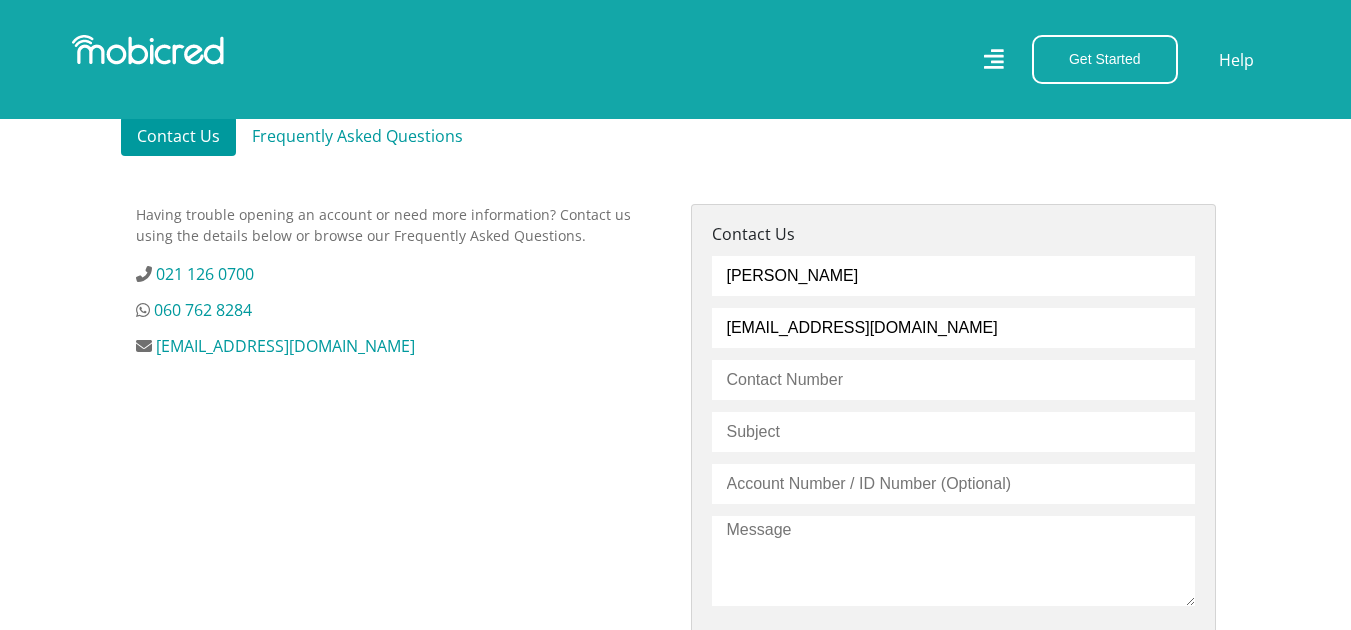 type on "0849193705" 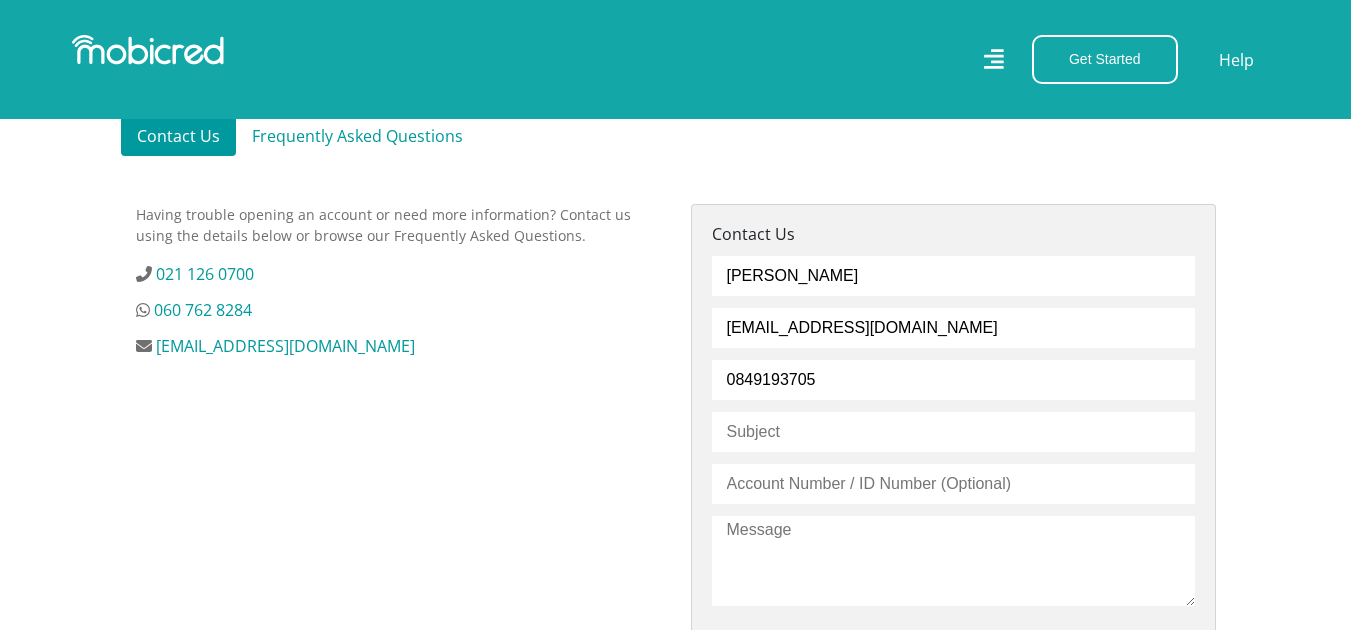 click at bounding box center (953, 432) 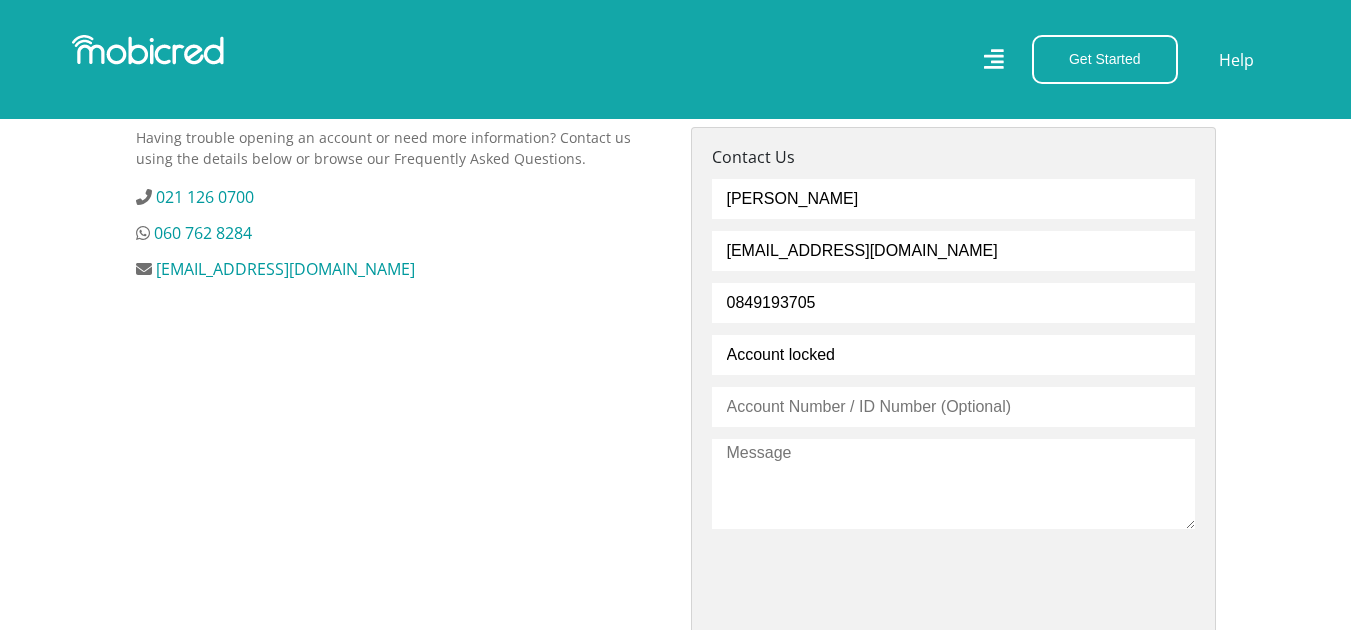 scroll, scrollTop: 700, scrollLeft: 0, axis: vertical 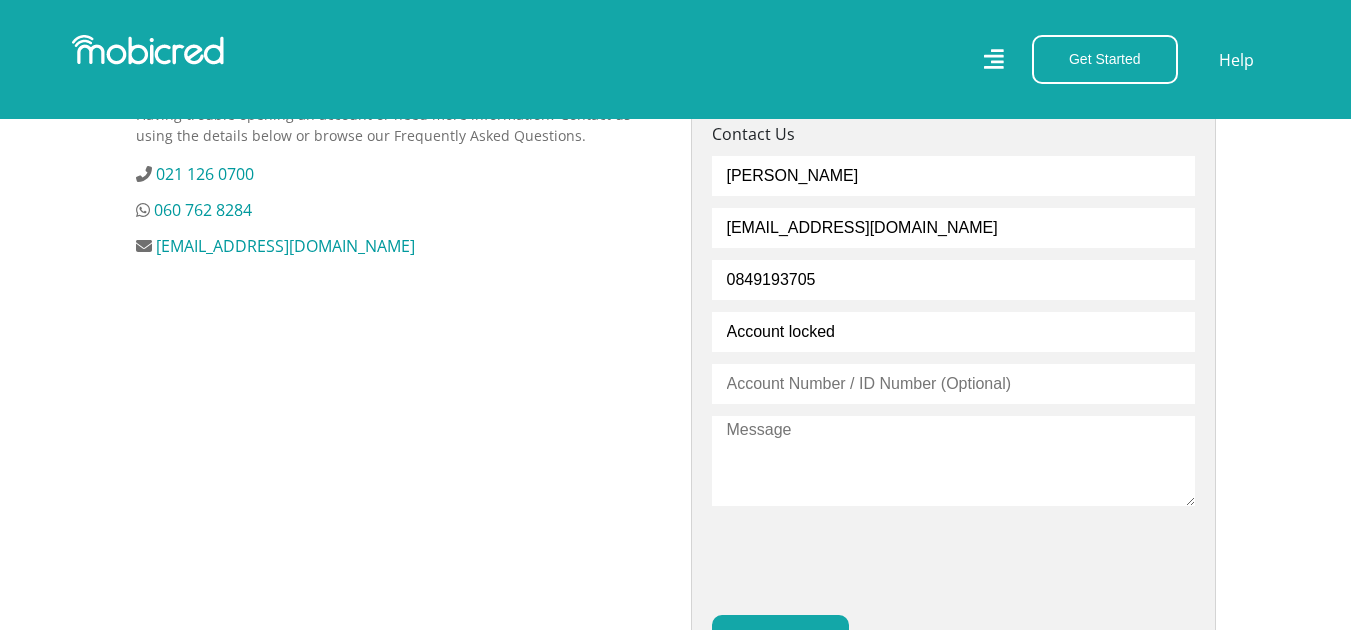 type on "Account locked" 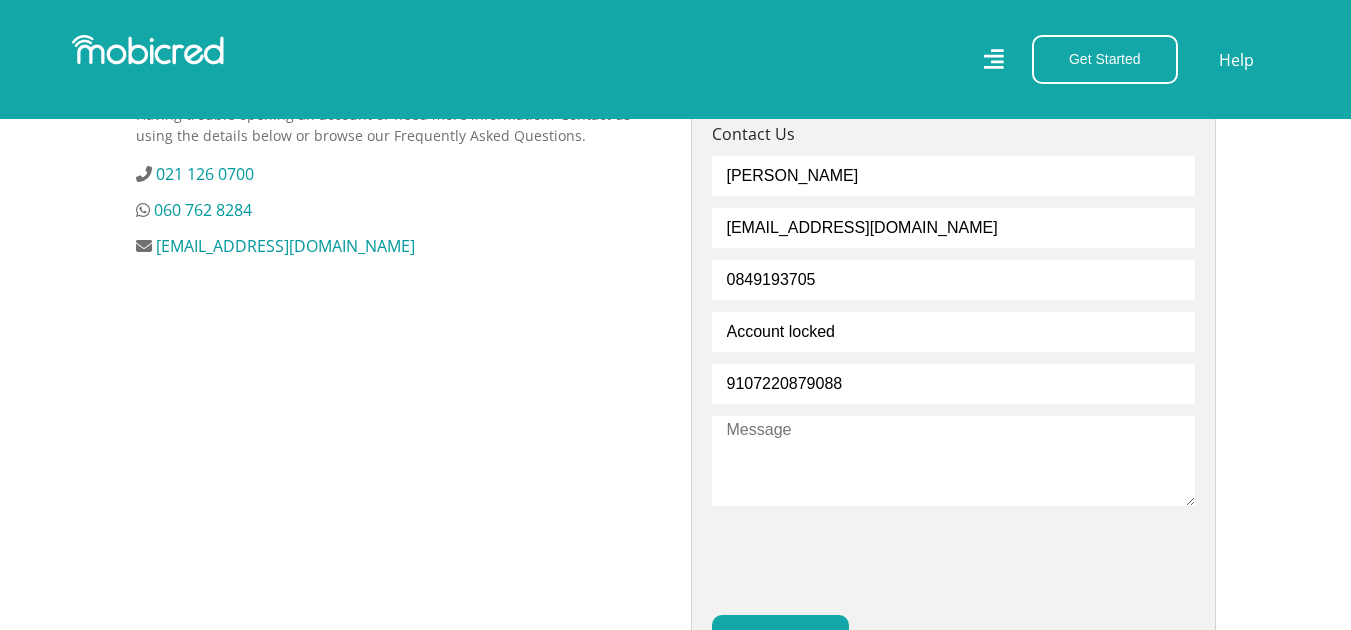 type on "9107220879088" 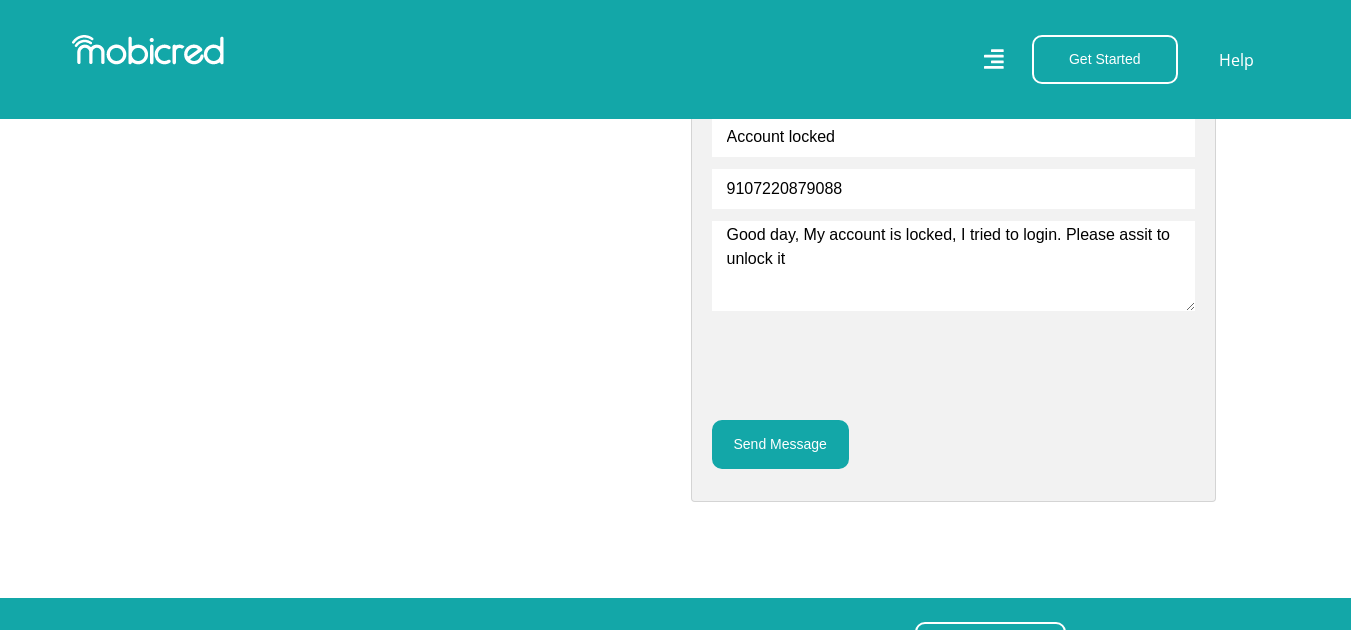 scroll, scrollTop: 900, scrollLeft: 0, axis: vertical 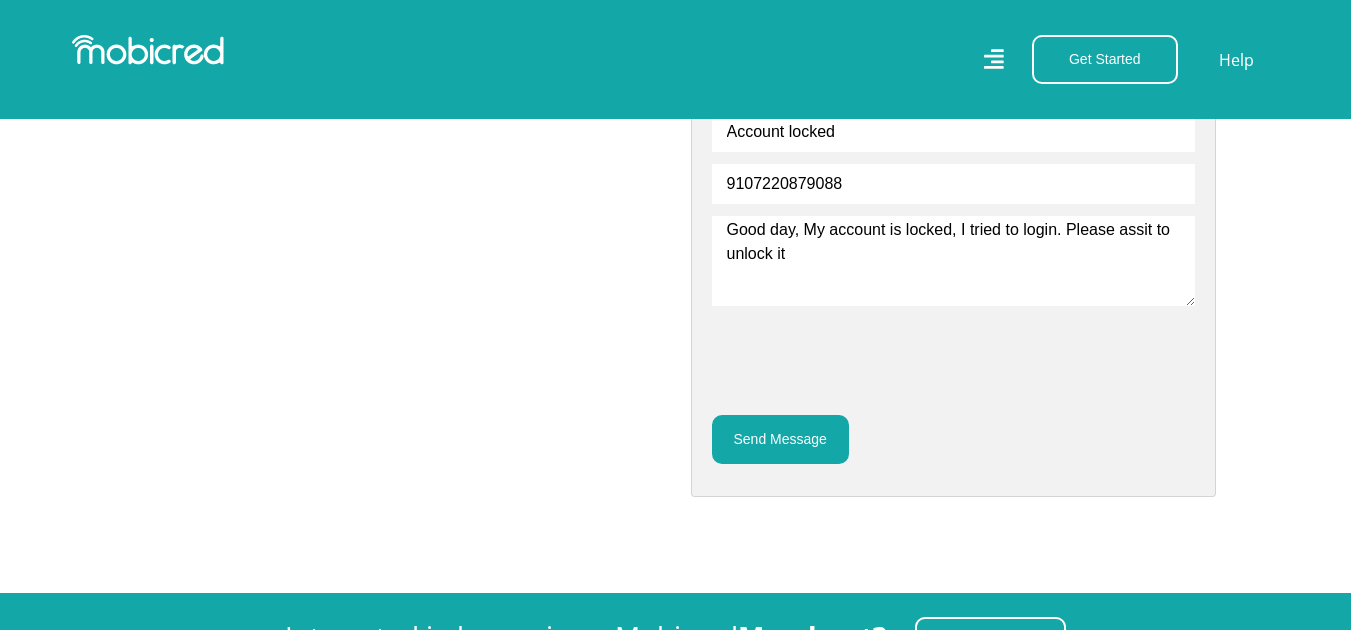 type on "Good day, My account is locked, I tried to login. Please assit to unlock it" 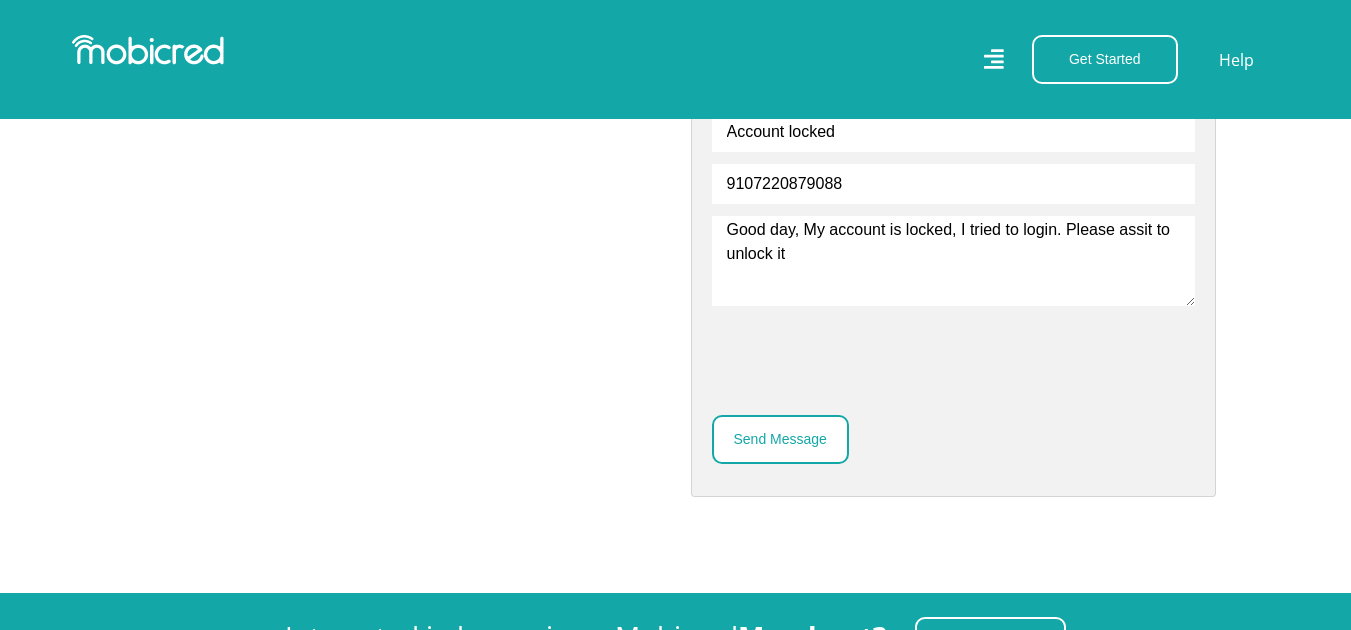 drag, startPoint x: 776, startPoint y: 444, endPoint x: 797, endPoint y: 445, distance: 21.023796 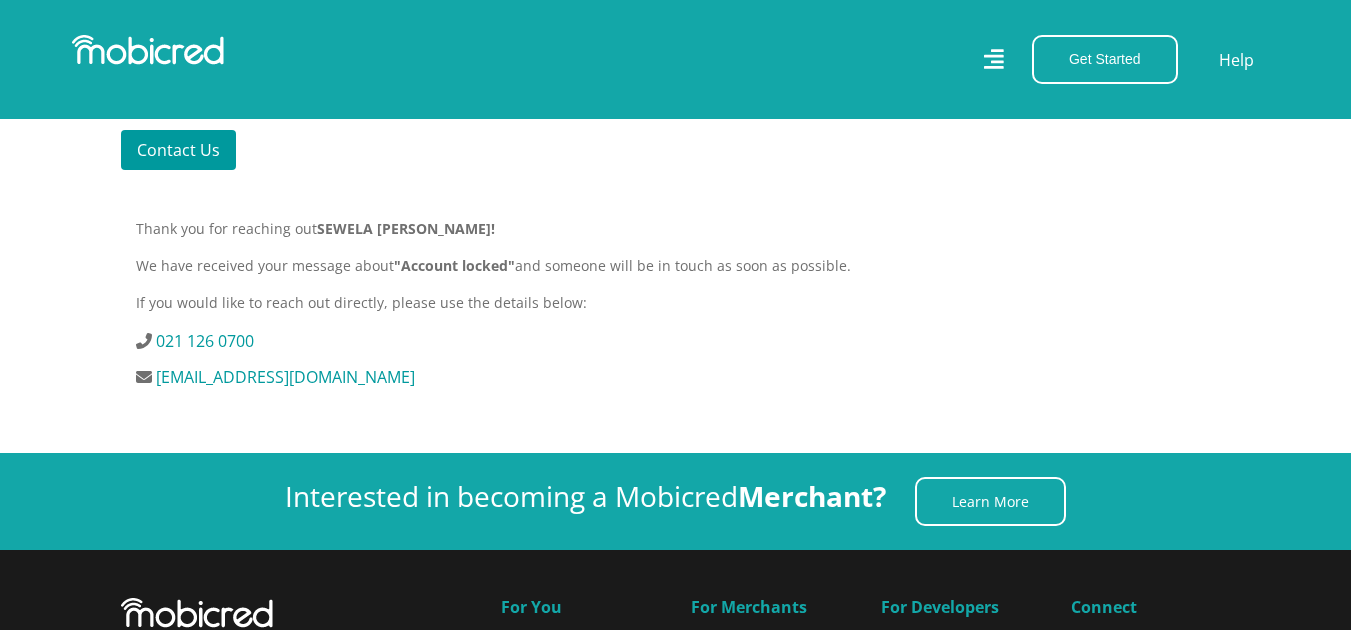 scroll, scrollTop: 558, scrollLeft: 0, axis: vertical 